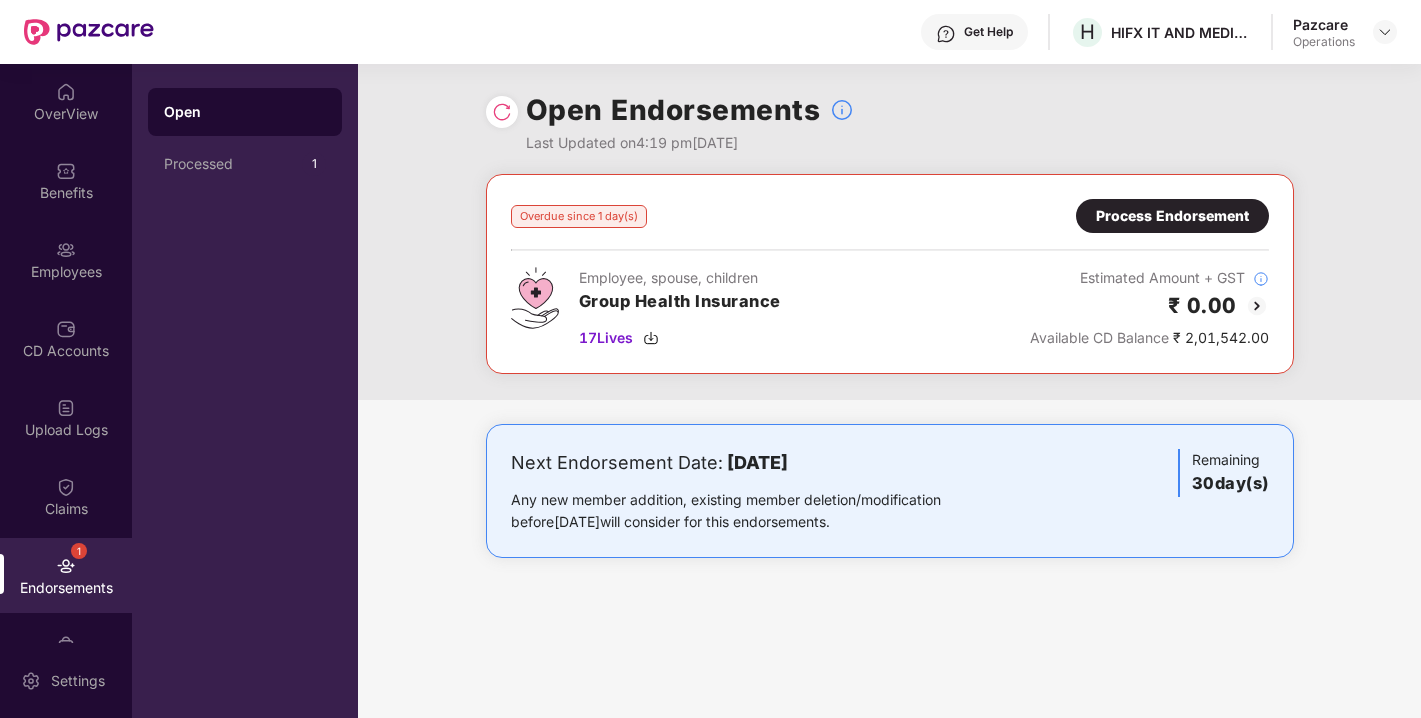 scroll, scrollTop: 0, scrollLeft: 0, axis: both 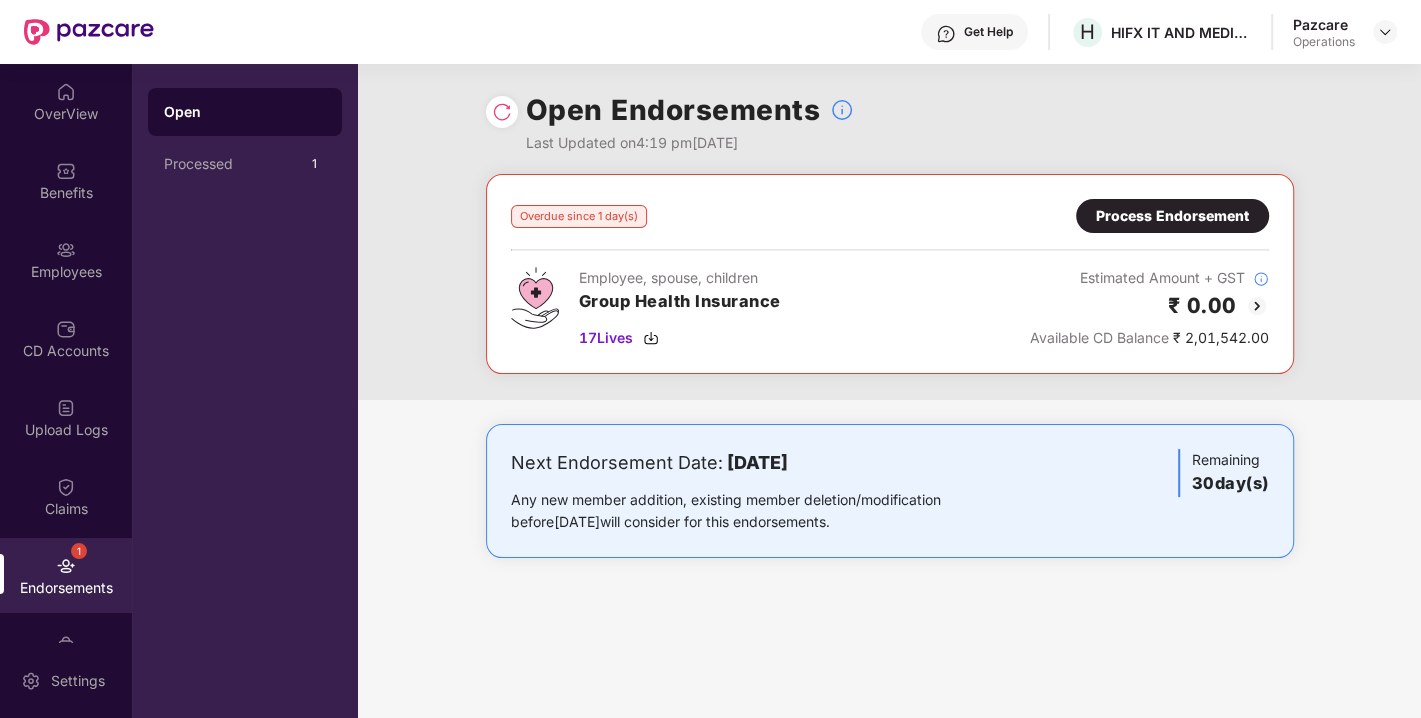 click on "Process Endorsement" at bounding box center (1172, 216) 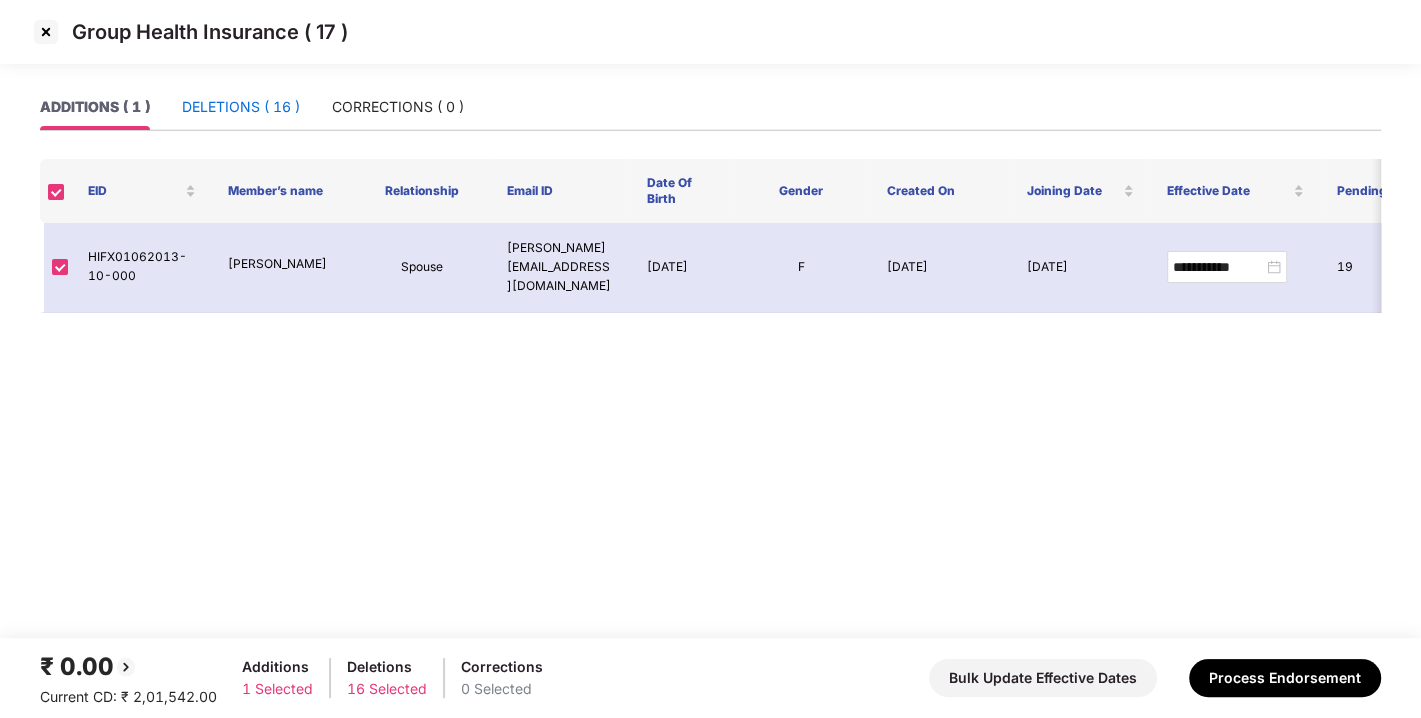 click on "DELETIONS ( 16 )" at bounding box center (241, 107) 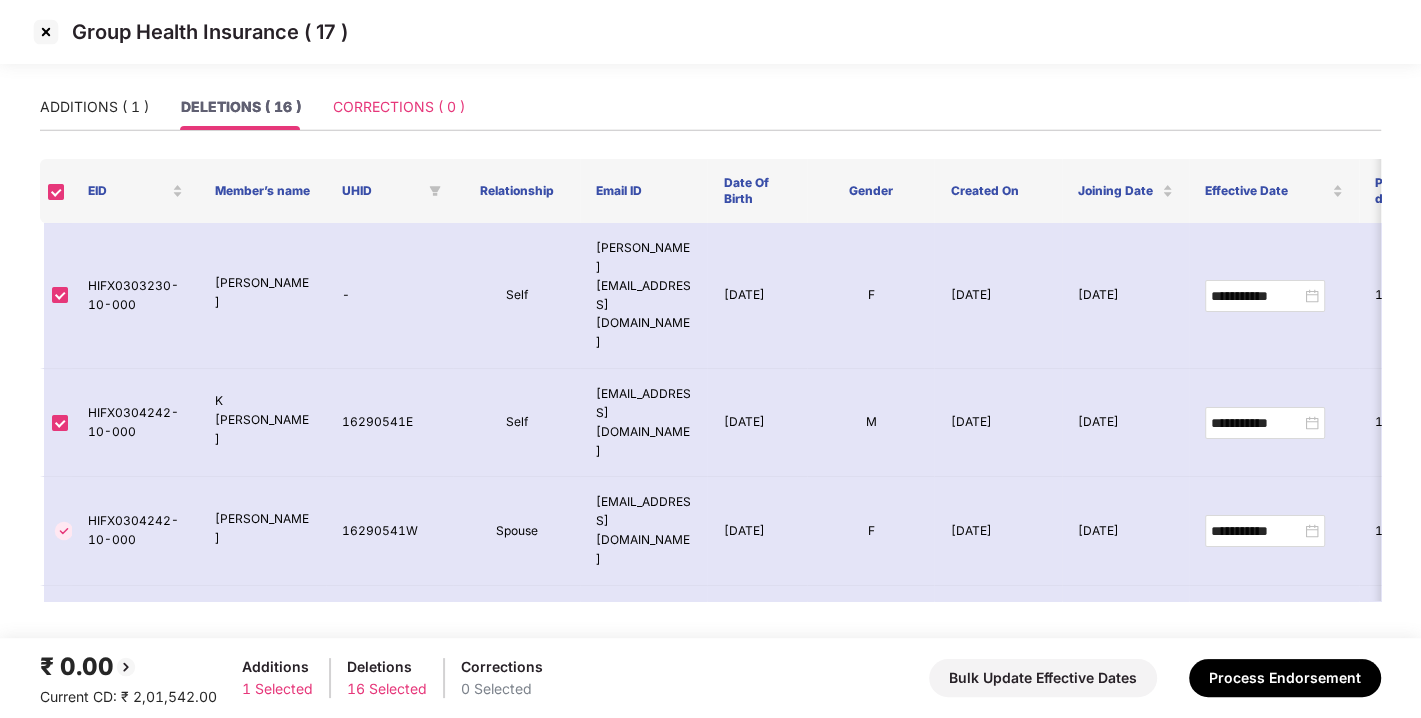 click on "CORRECTIONS ( 0 )" at bounding box center [399, 107] 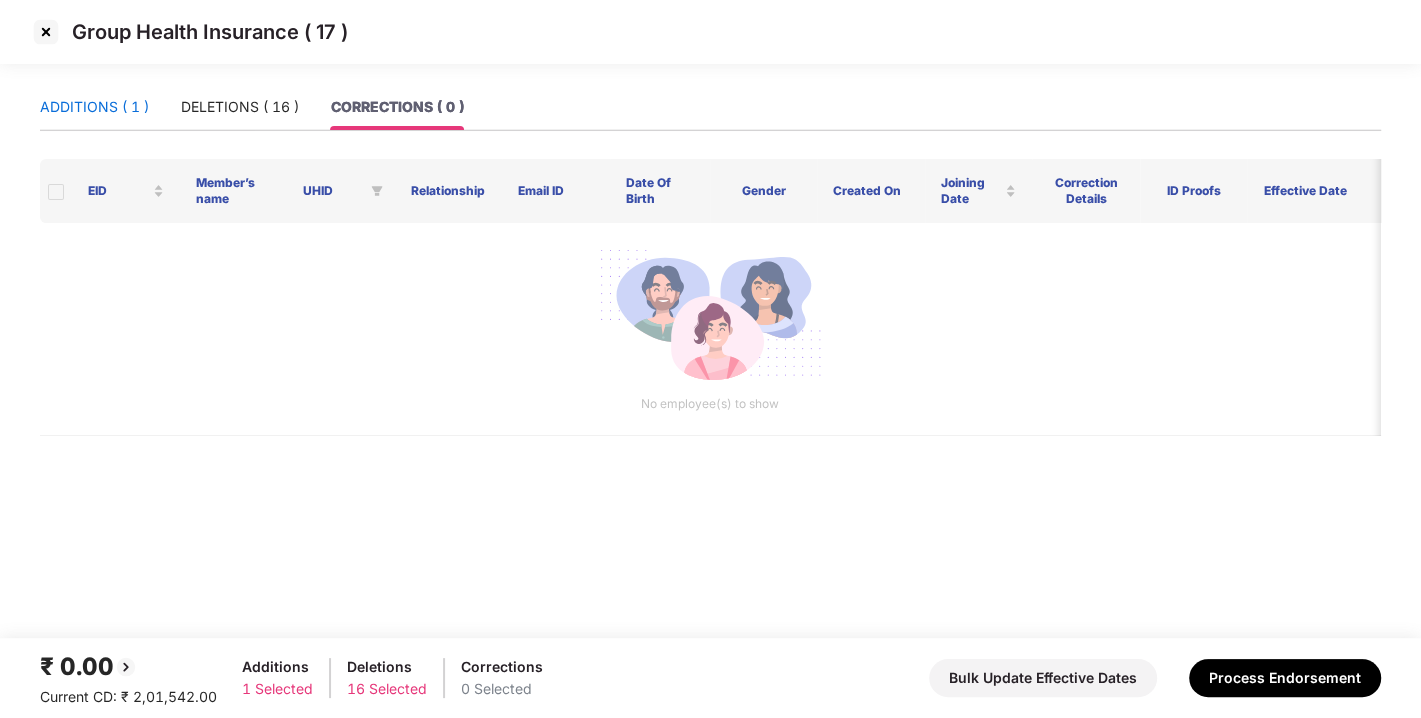 click on "ADDITIONS ( 1 )" at bounding box center (94, 107) 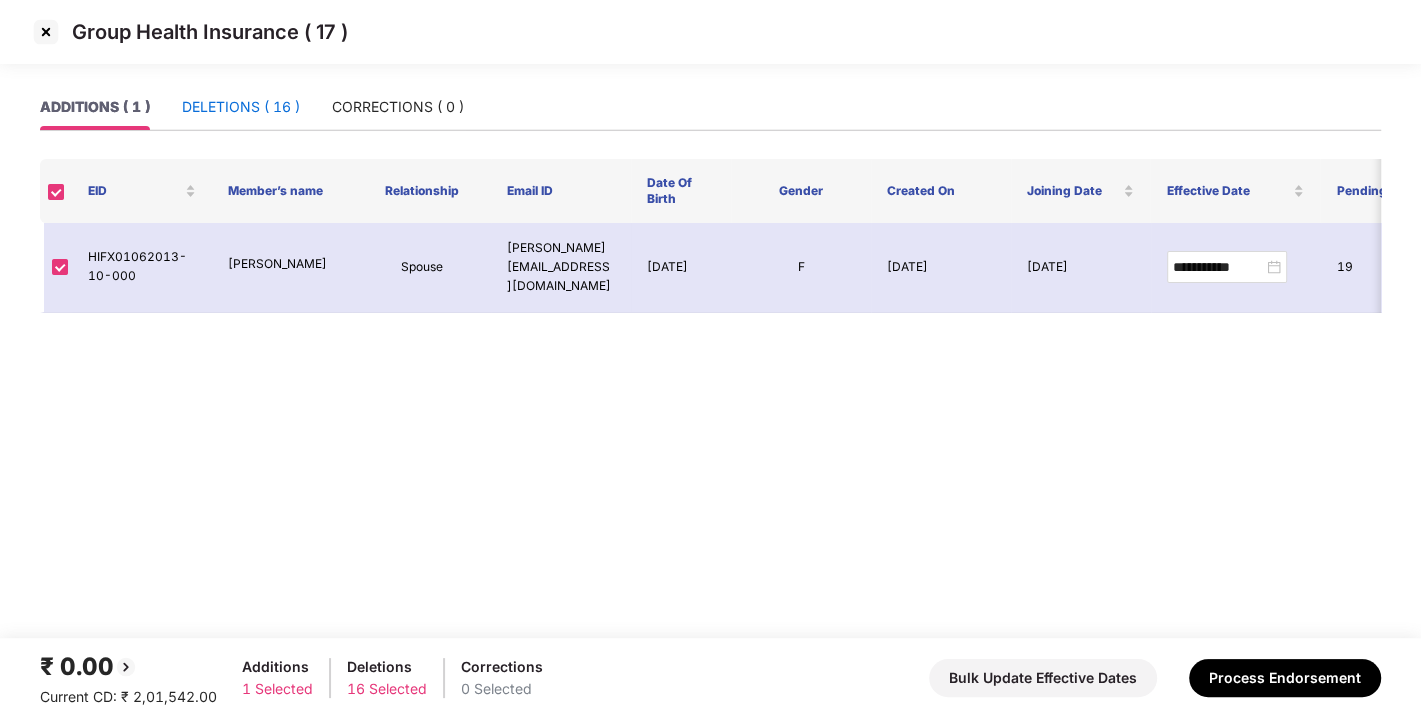 click on "DELETIONS ( 16 )" at bounding box center (241, 107) 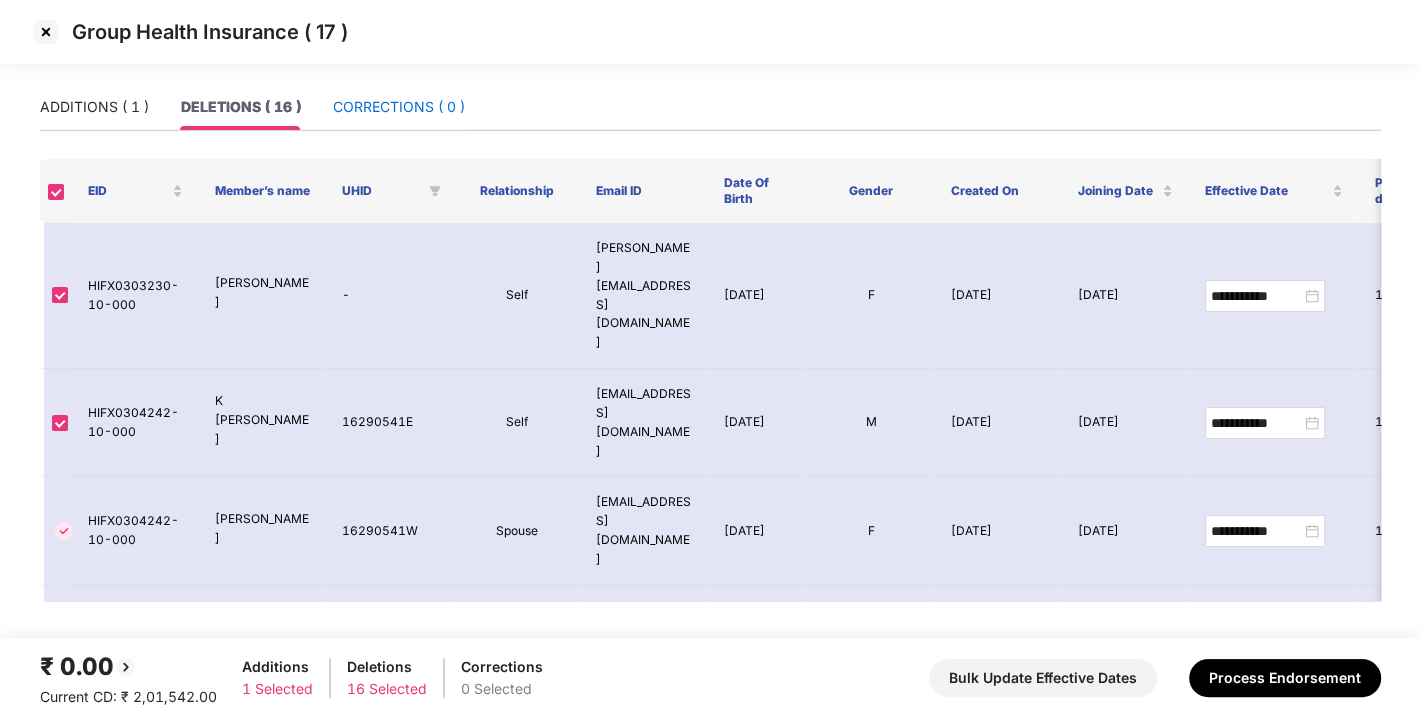click on "CORRECTIONS ( 0 )" at bounding box center (399, 107) 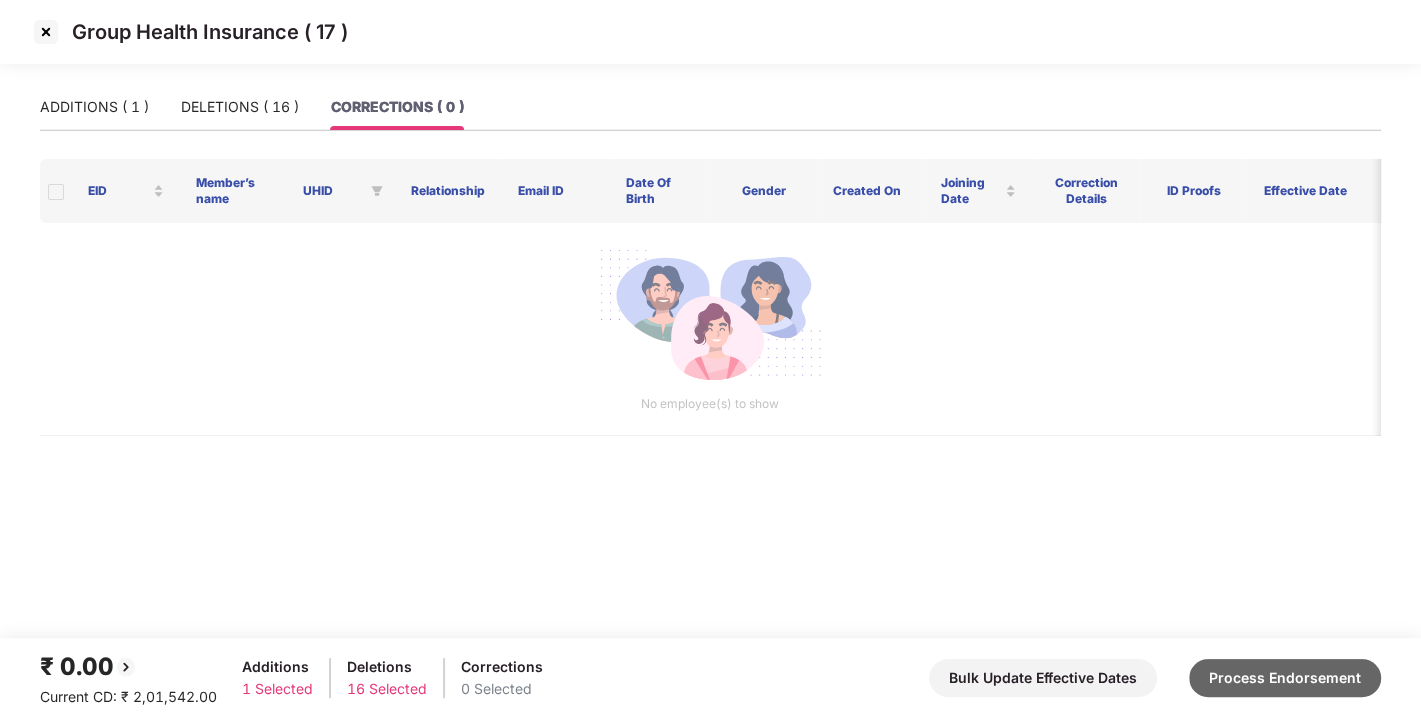 click on "Process Endorsement" at bounding box center (1285, 678) 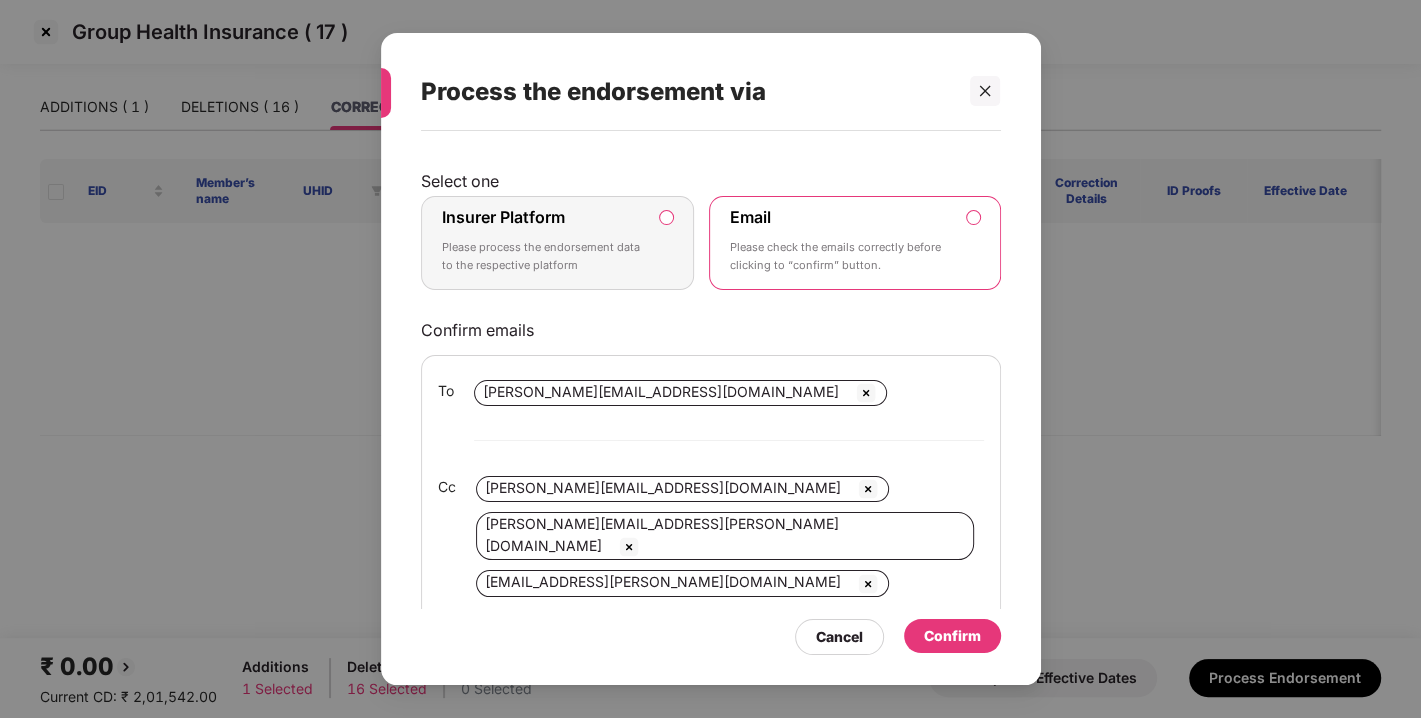 click on "Insurer Platform Please process the endorsement data to the respective platform" at bounding box center (558, 243) 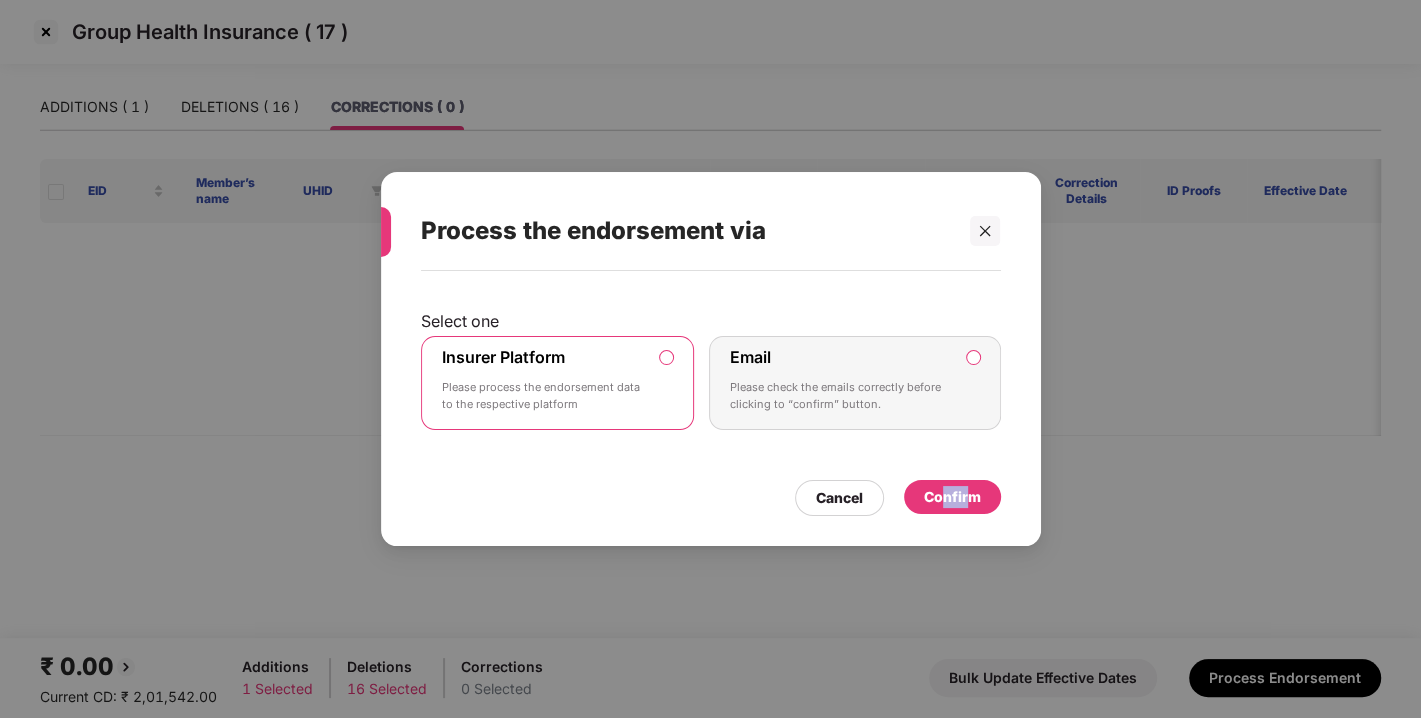 drag, startPoint x: 967, startPoint y: 514, endPoint x: 946, endPoint y: 488, distance: 33.42155 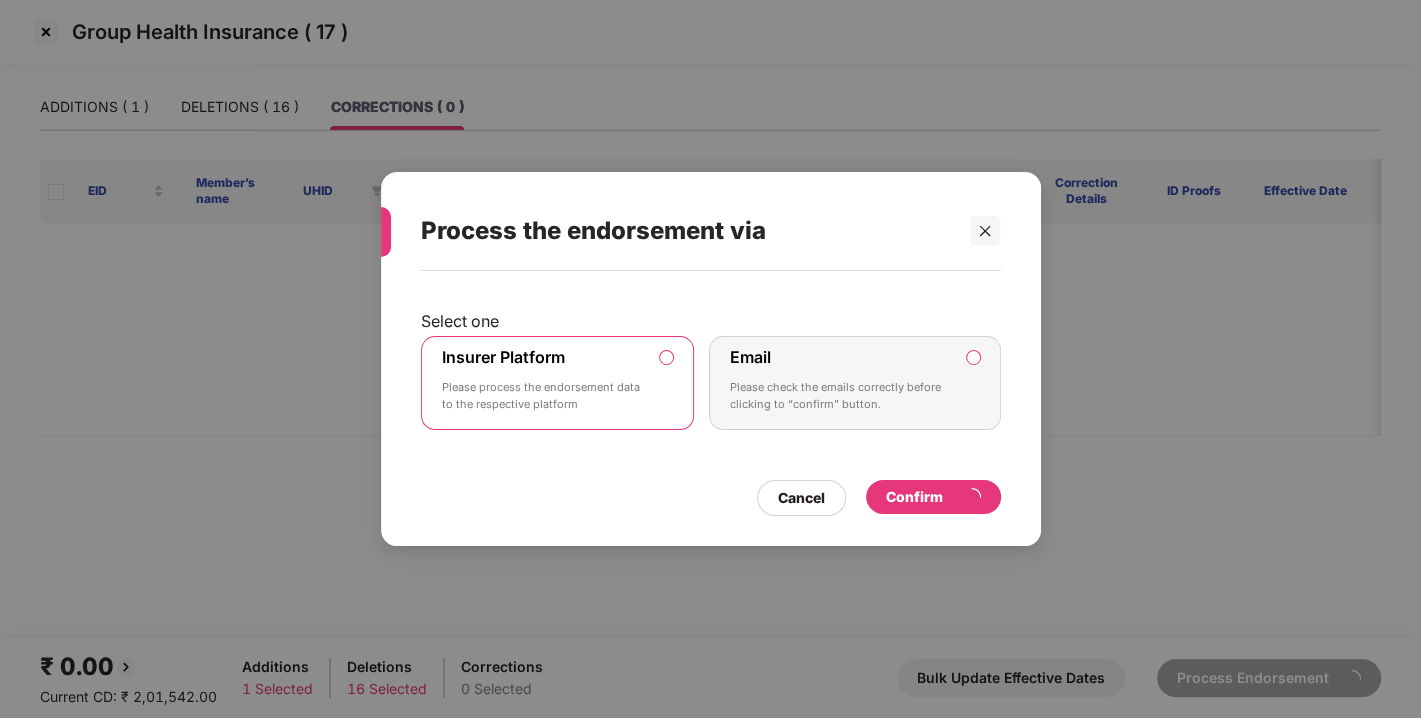 click on "Confirm" at bounding box center [933, 497] 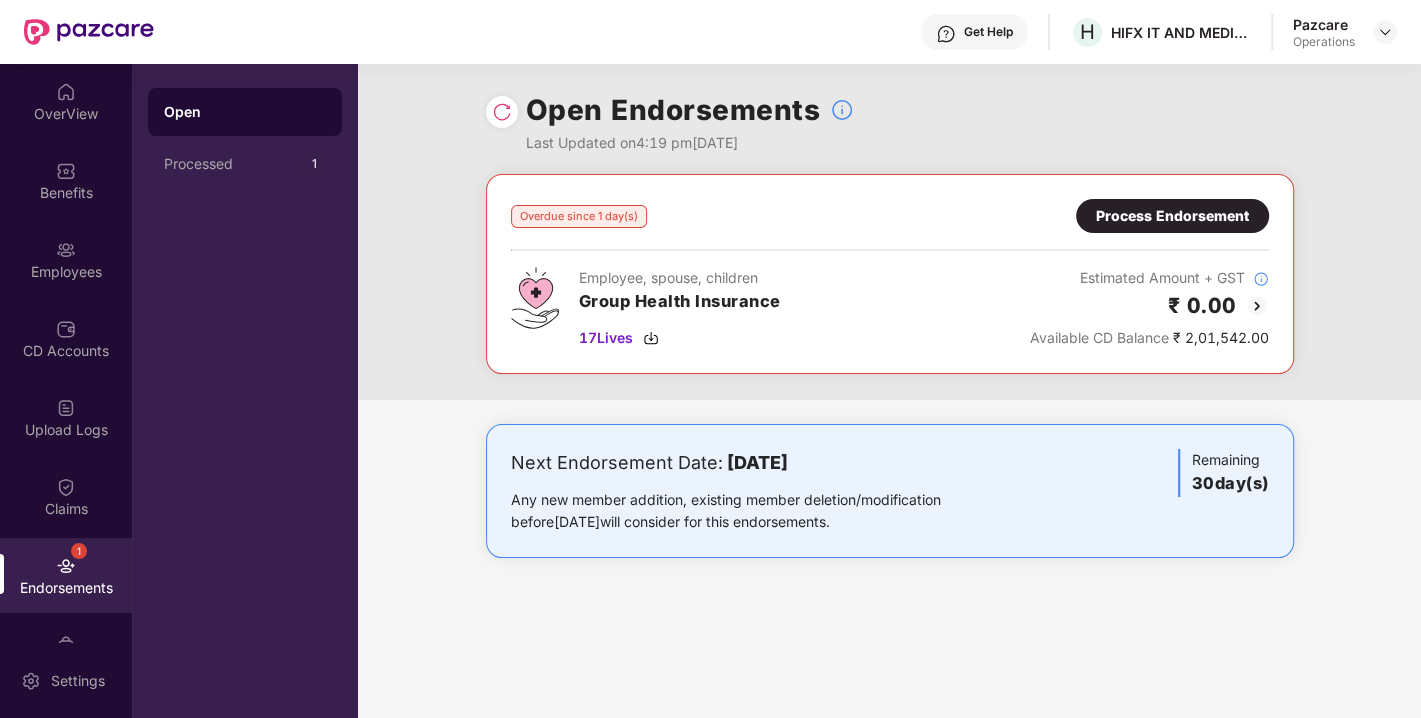 click at bounding box center [502, 112] 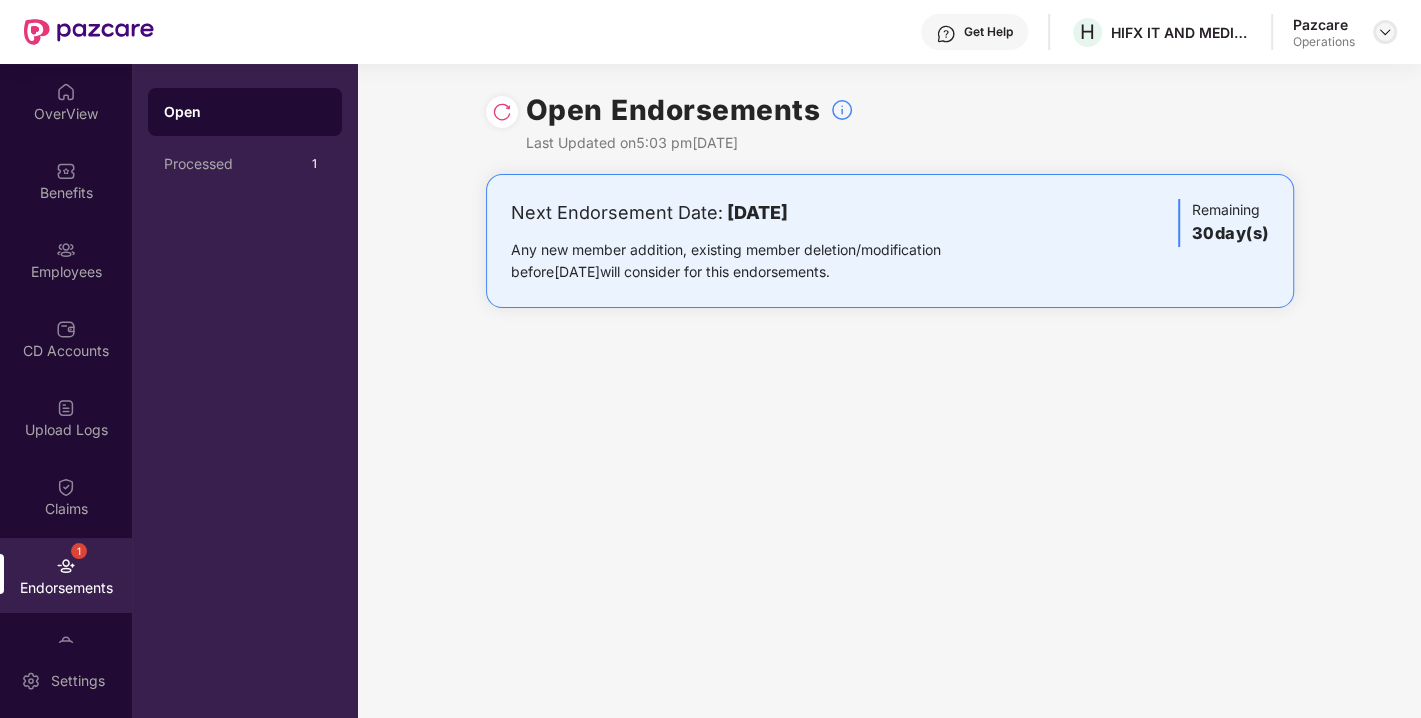click at bounding box center (1385, 32) 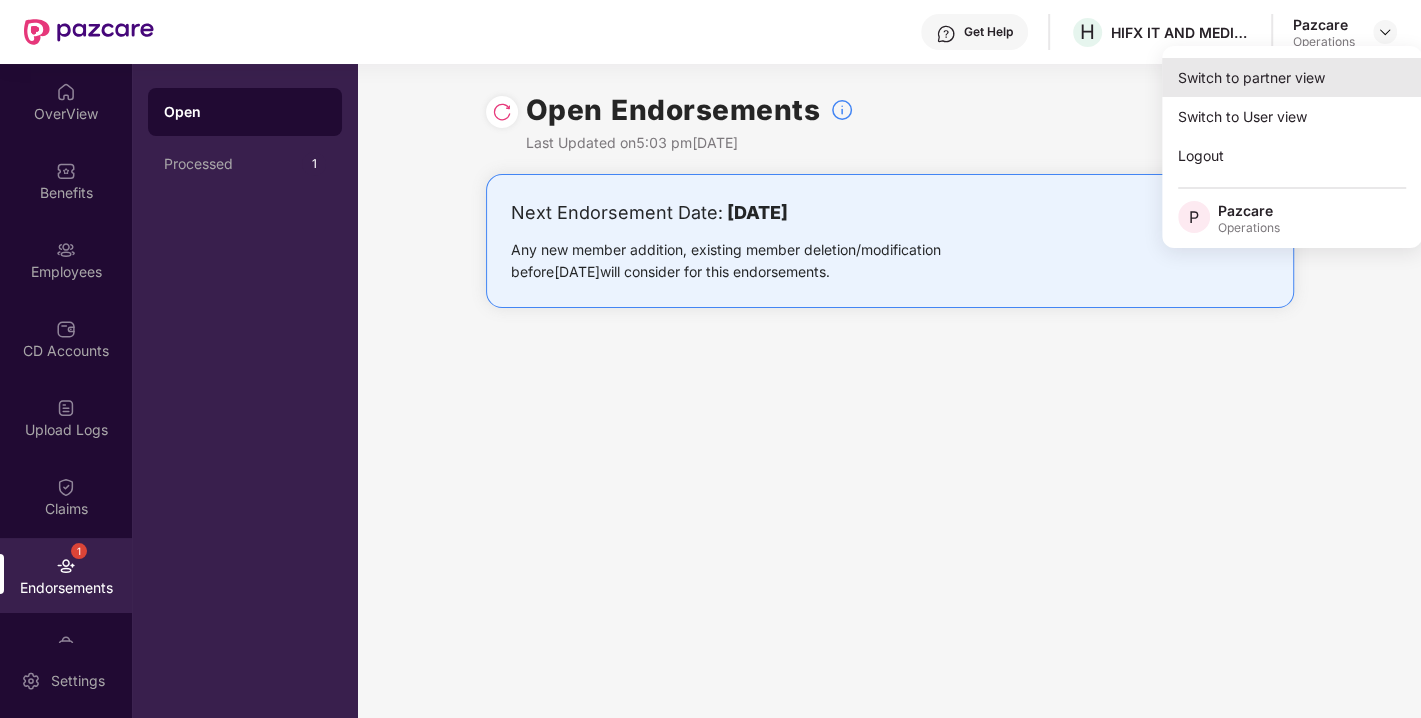 click on "Switch to partner view" at bounding box center (1292, 77) 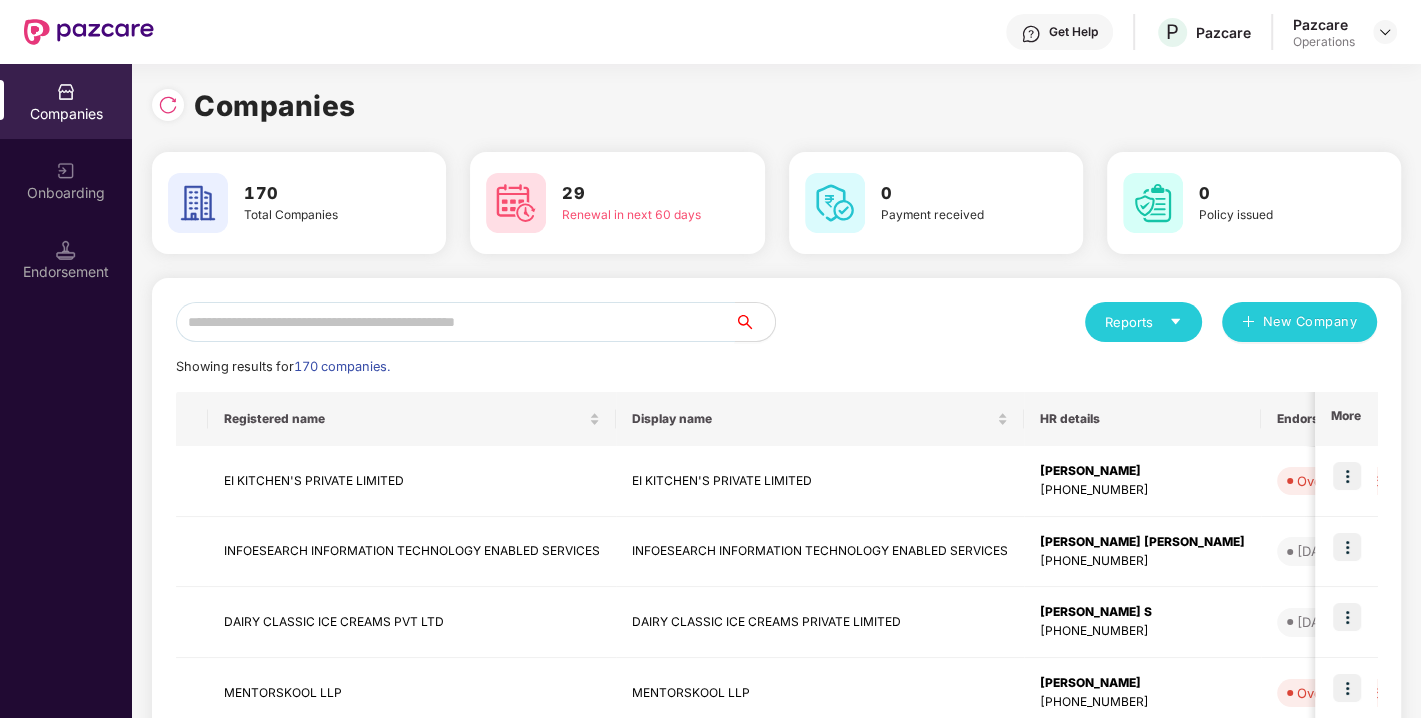 click at bounding box center (455, 322) 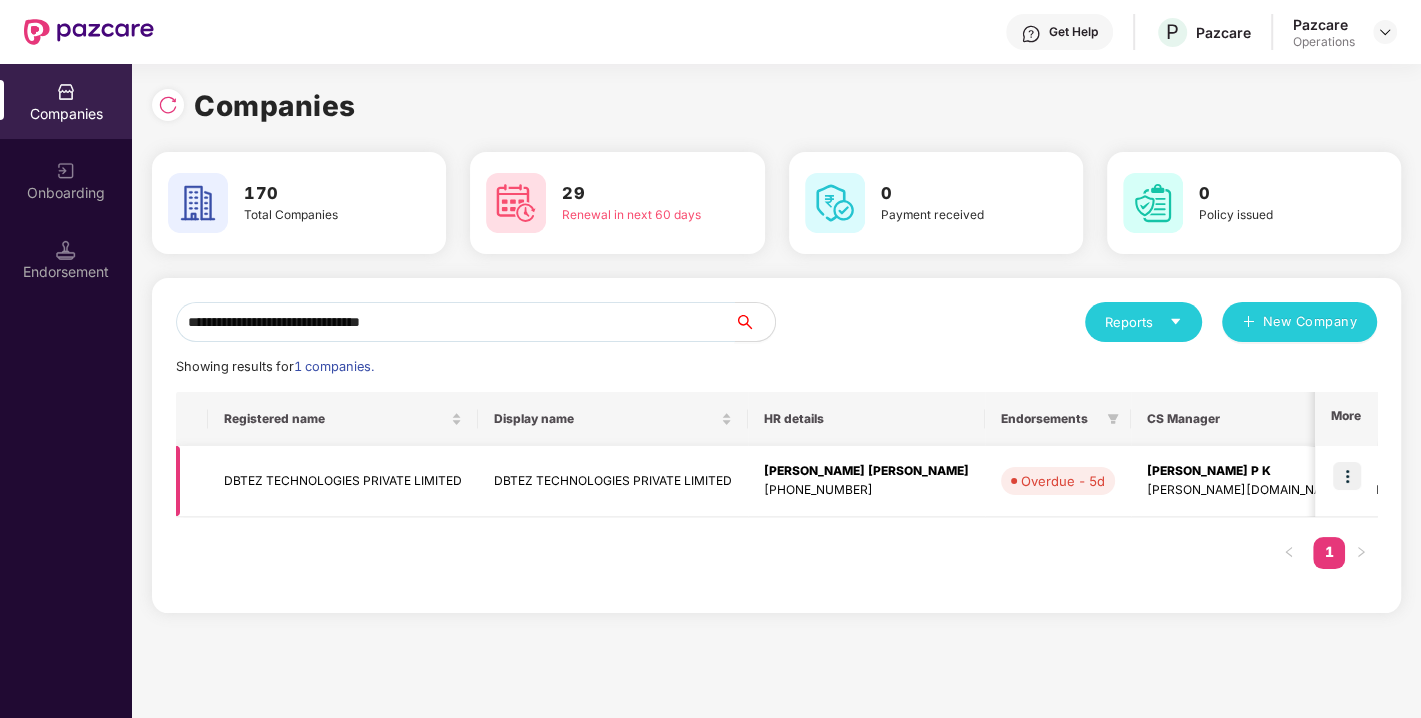 type on "**********" 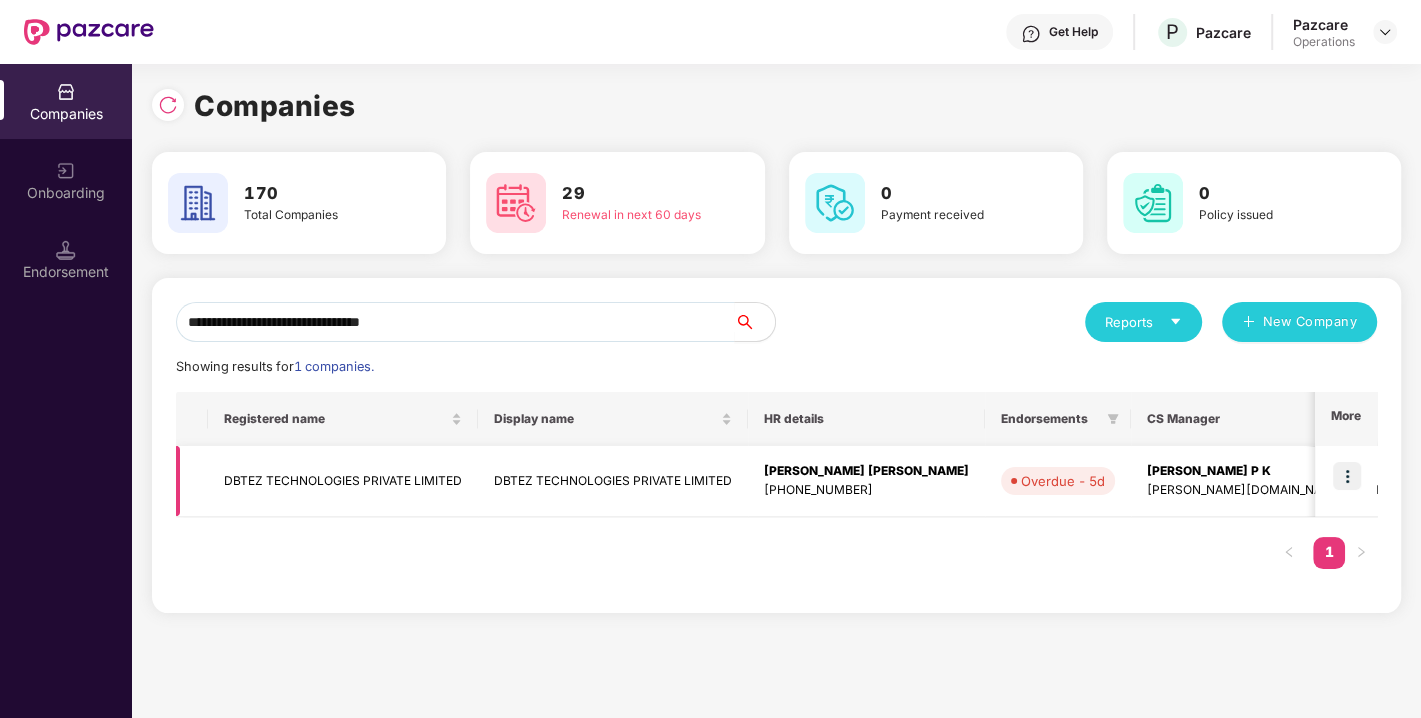 click at bounding box center (1347, 476) 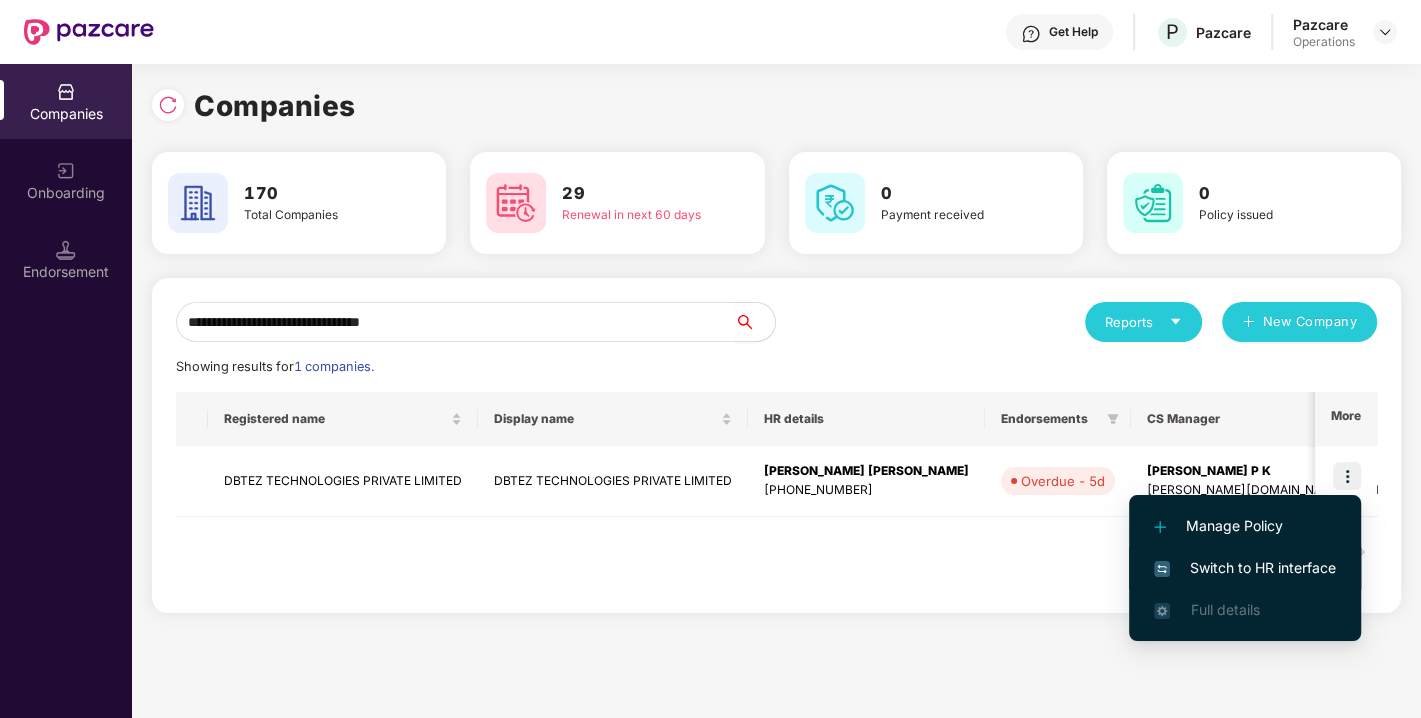 click on "Switch to HR interface" at bounding box center (1245, 568) 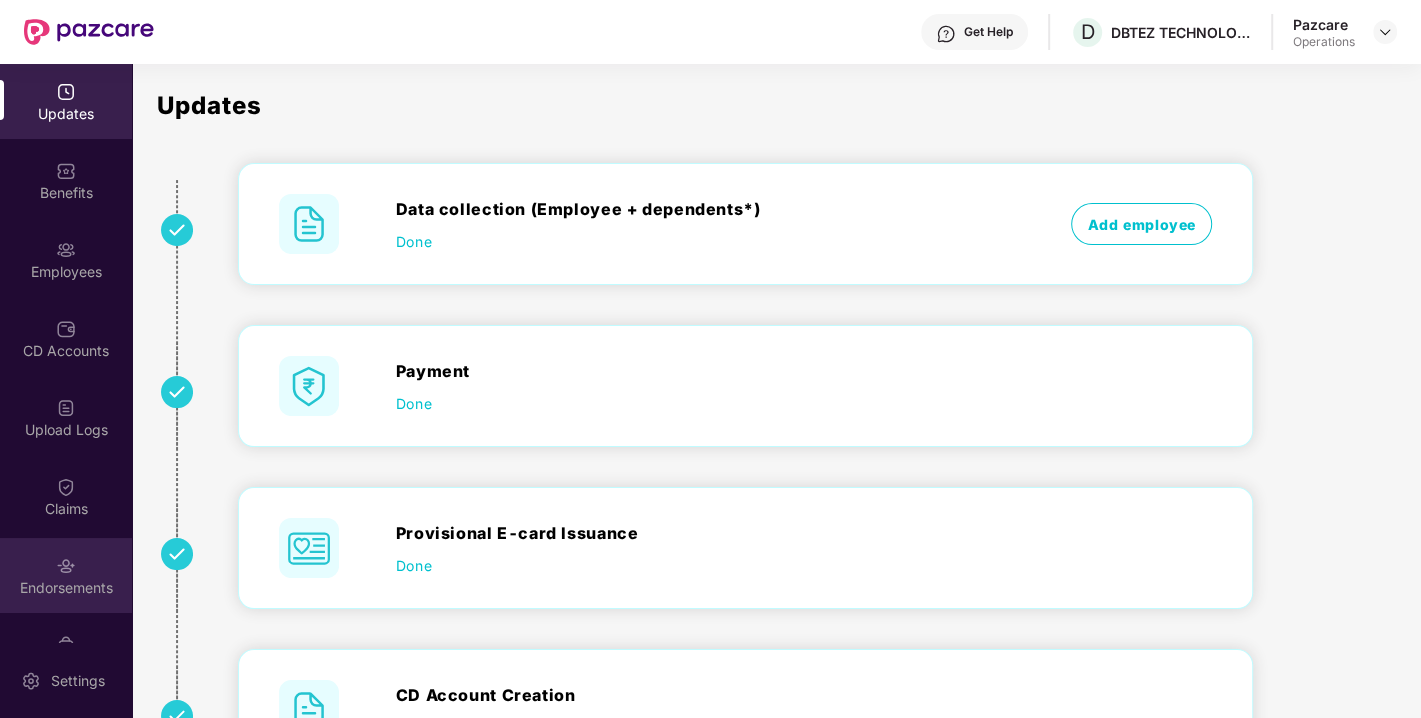 click on "Endorsements" at bounding box center [66, 575] 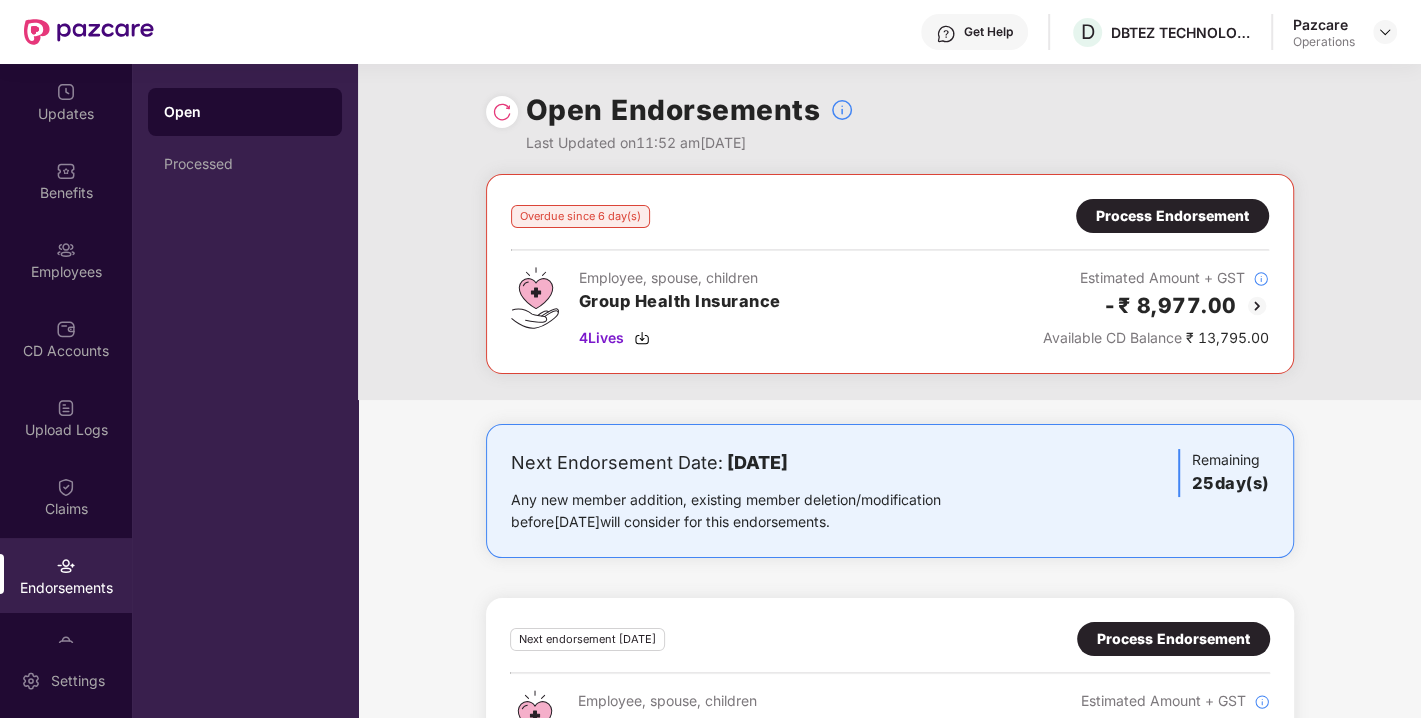 click on "Process Endorsement" at bounding box center (1172, 216) 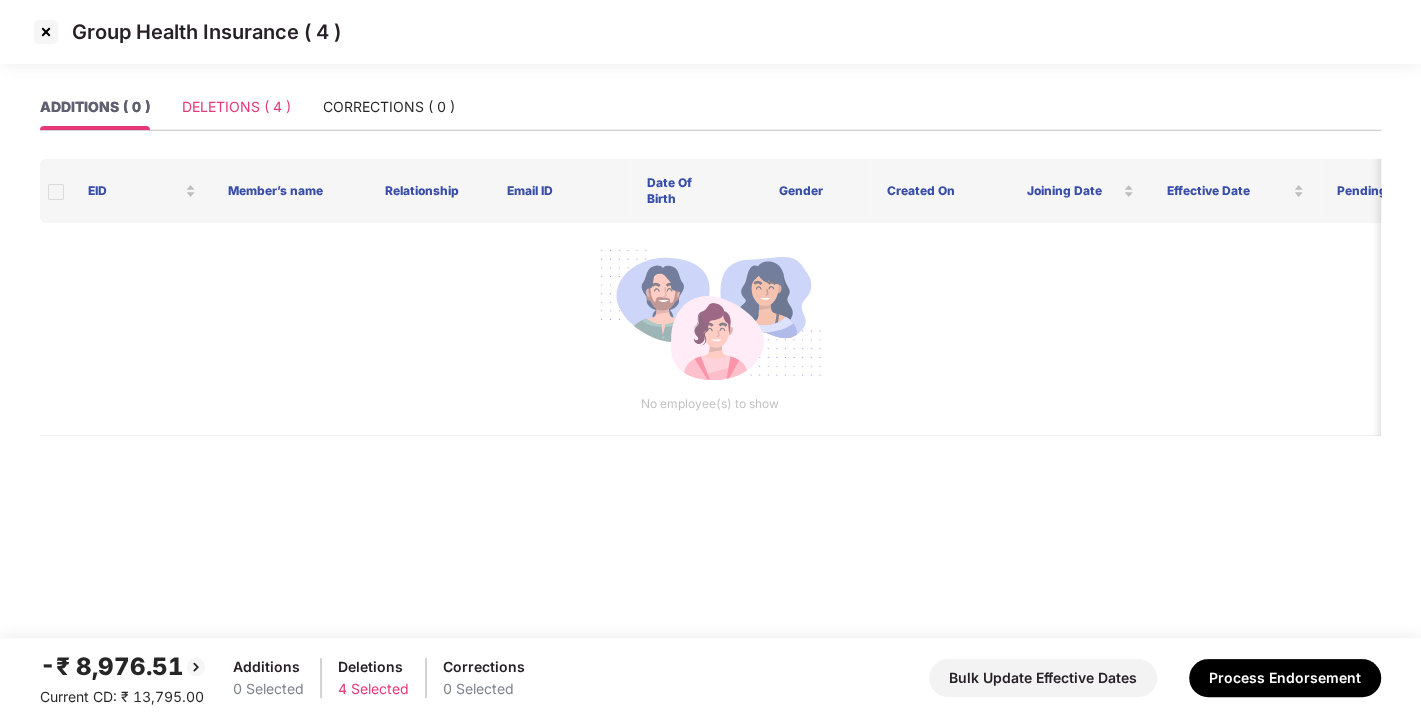 click on "DELETIONS ( 4 )" at bounding box center (236, 107) 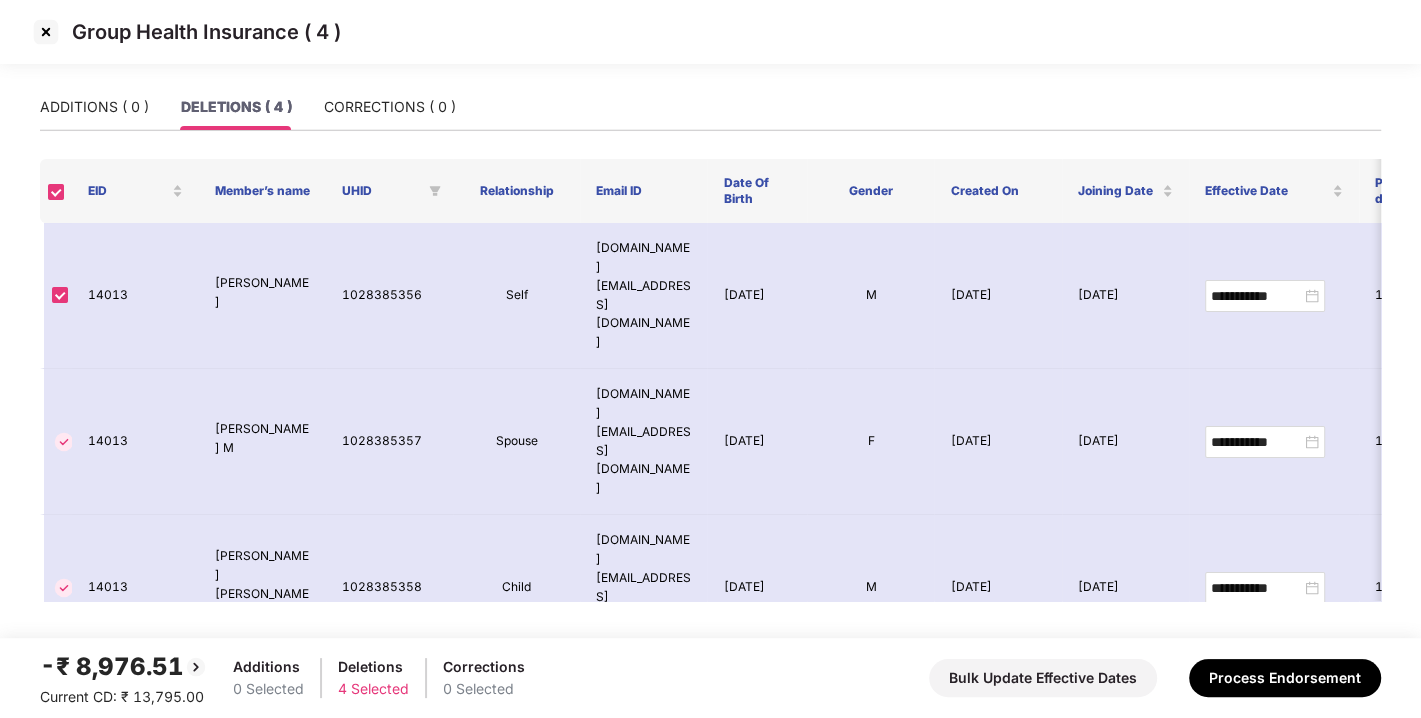 click at bounding box center [46, 32] 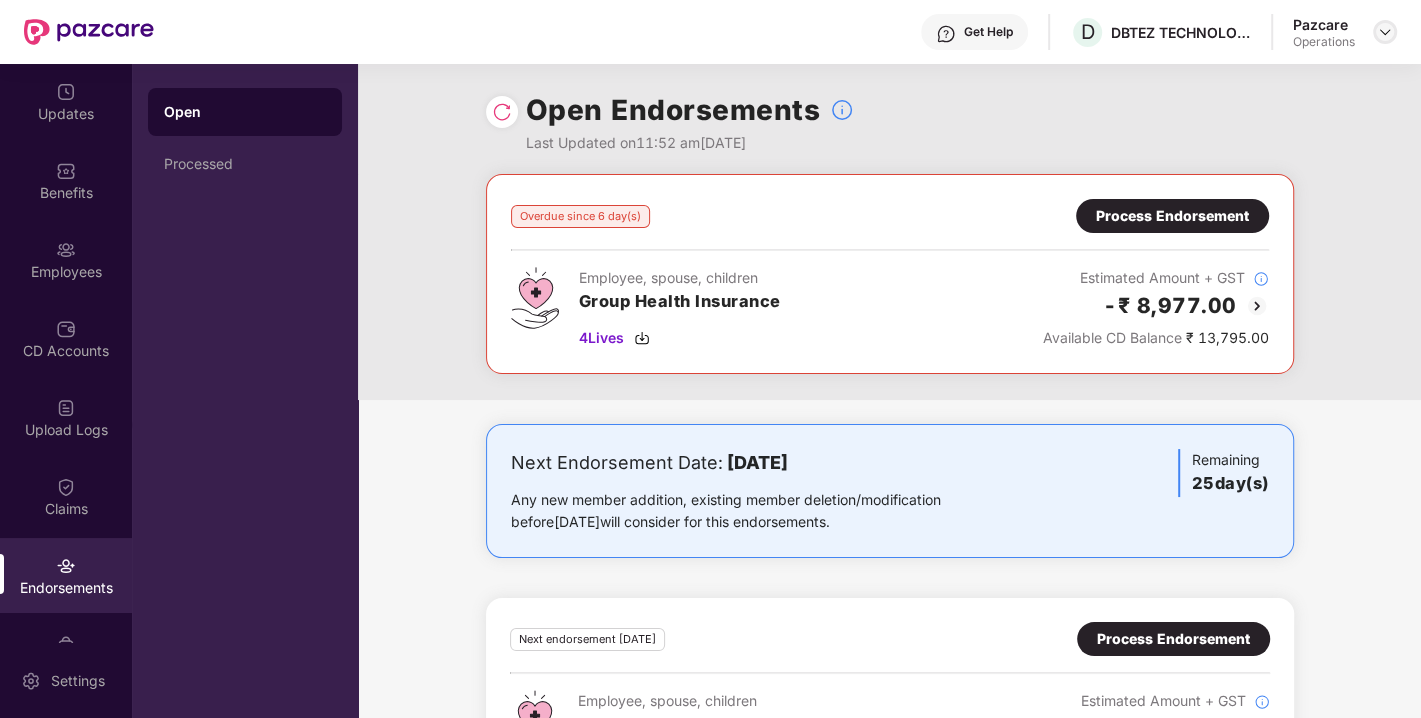 click at bounding box center [1385, 32] 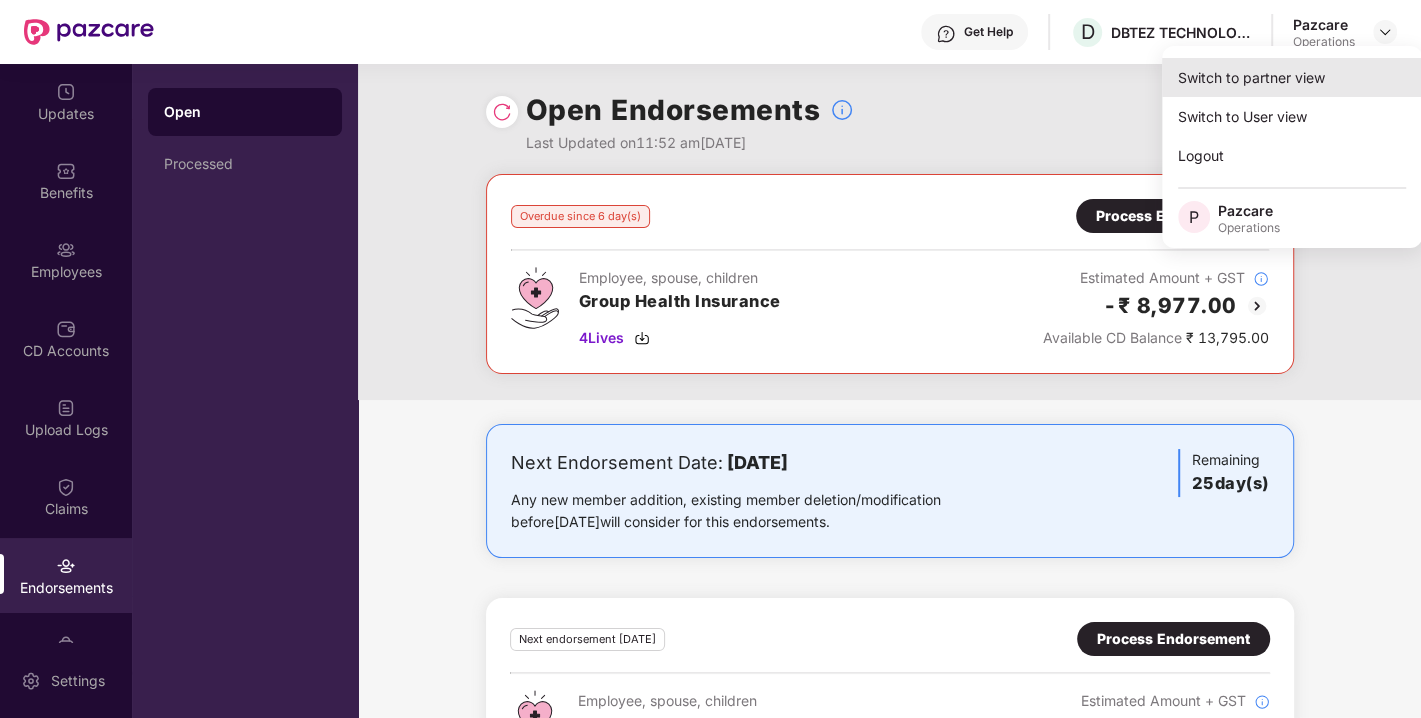 click on "Switch to partner view" at bounding box center (1292, 77) 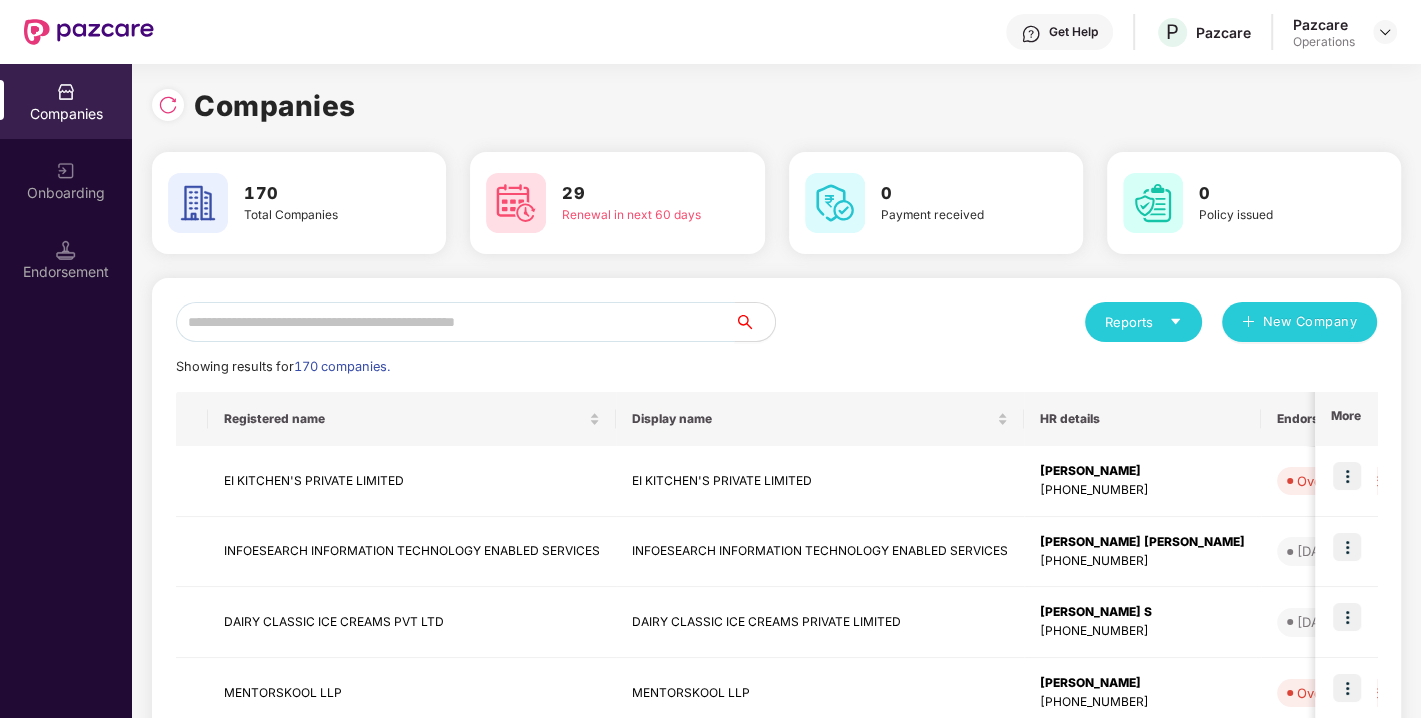 click at bounding box center [455, 322] 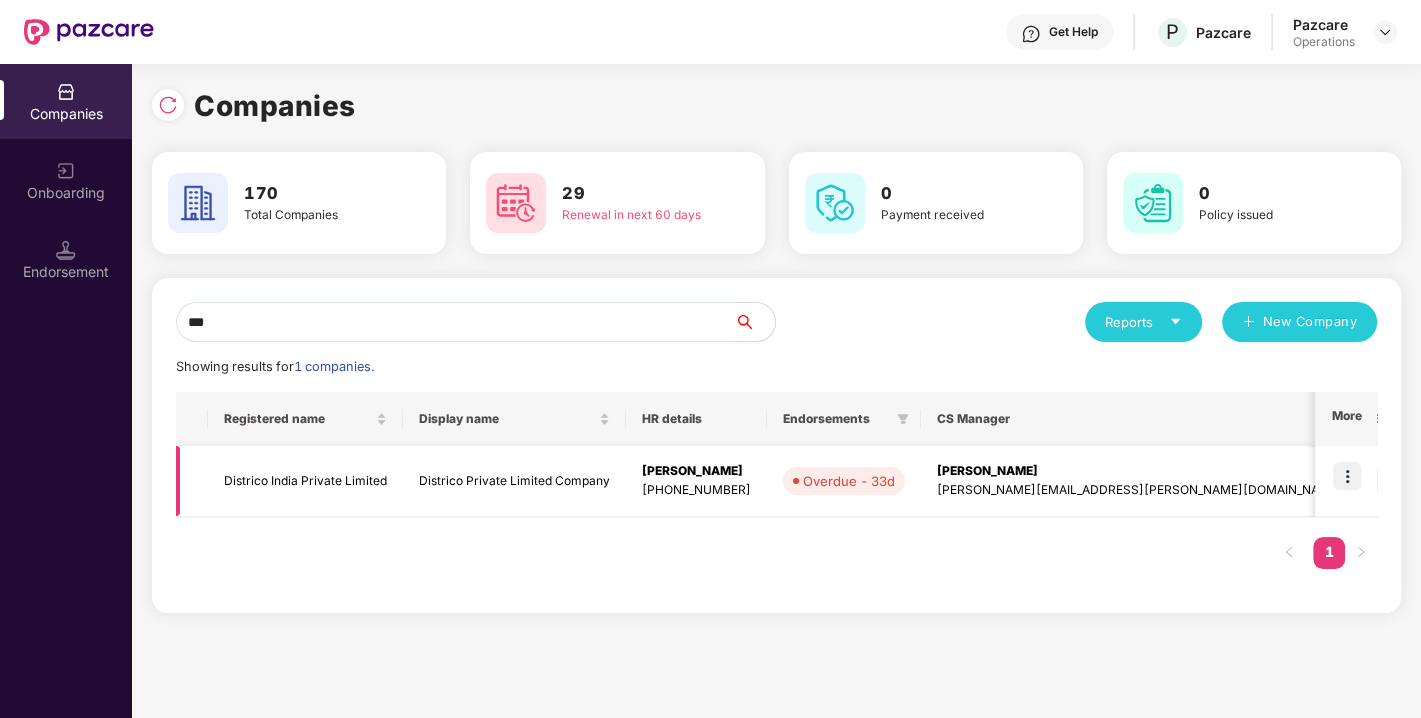 type on "***" 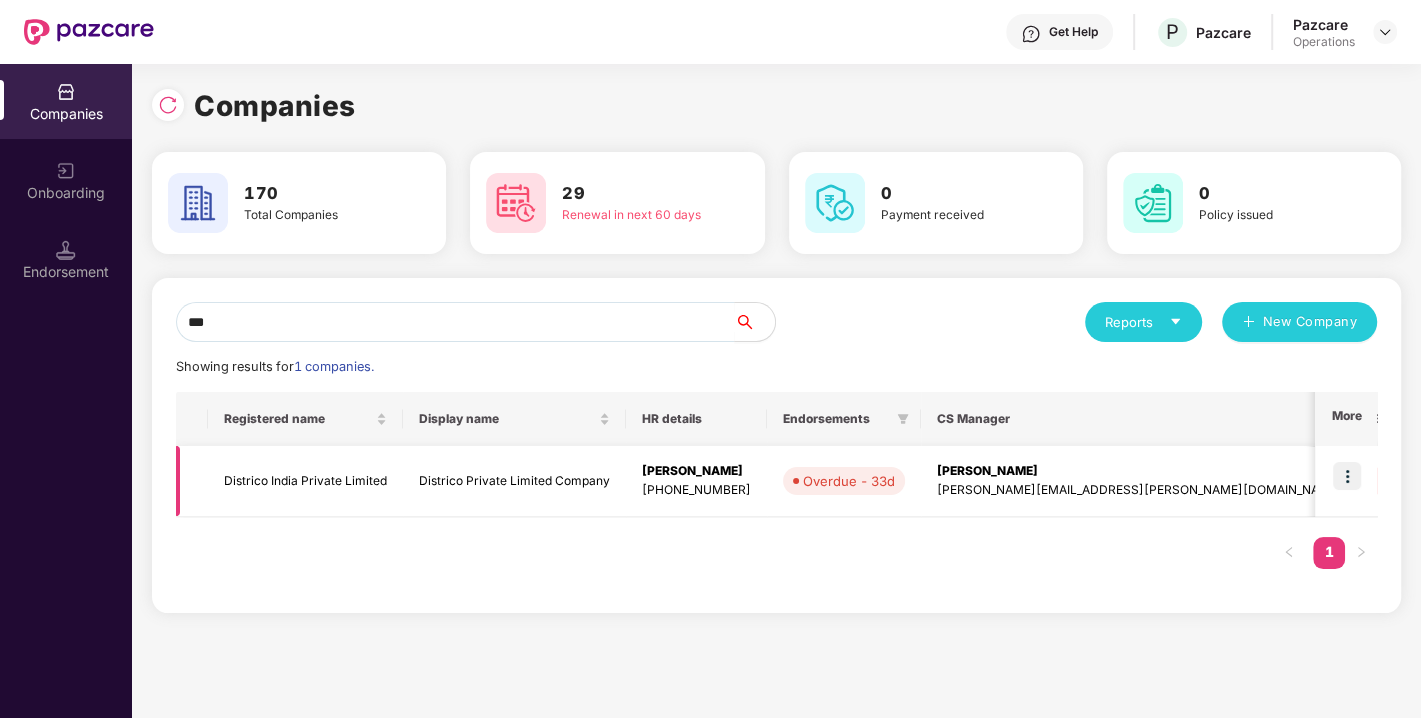 click at bounding box center (1347, 476) 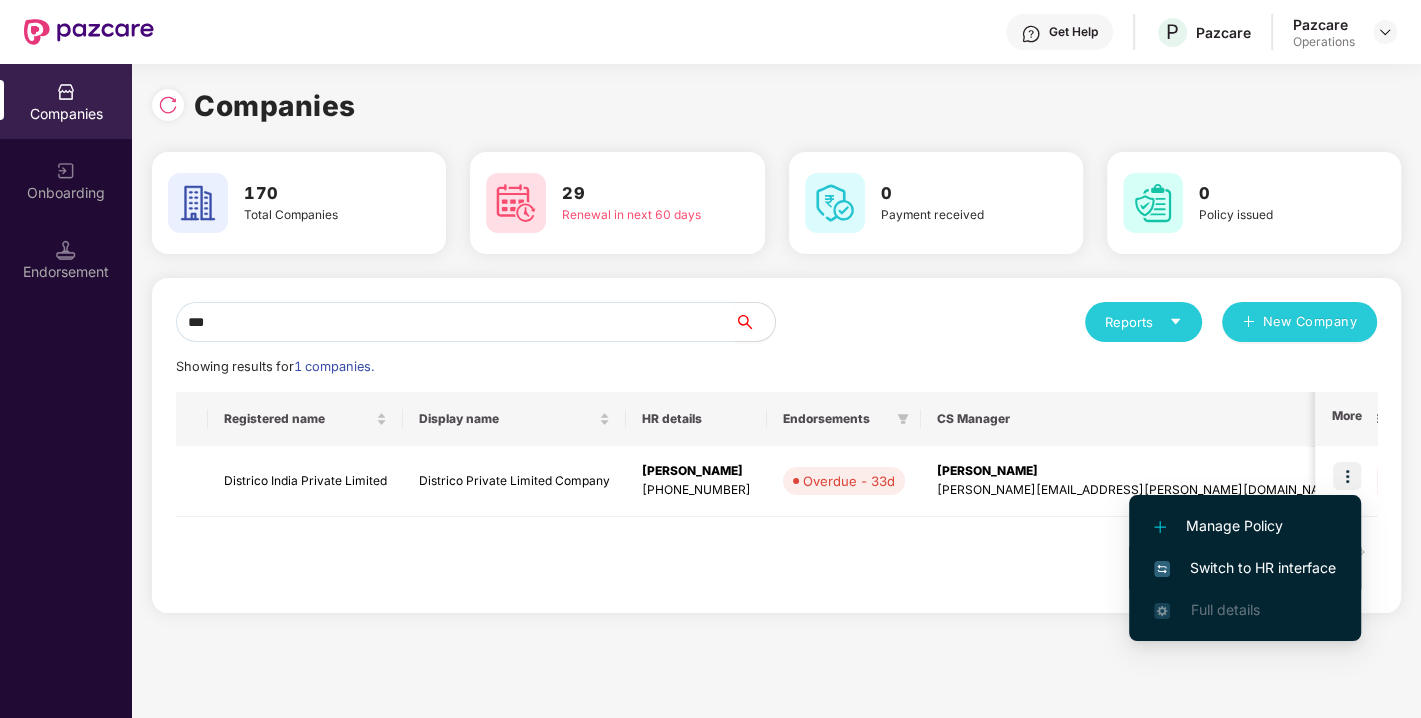 click on "Switch to HR interface" at bounding box center (1245, 568) 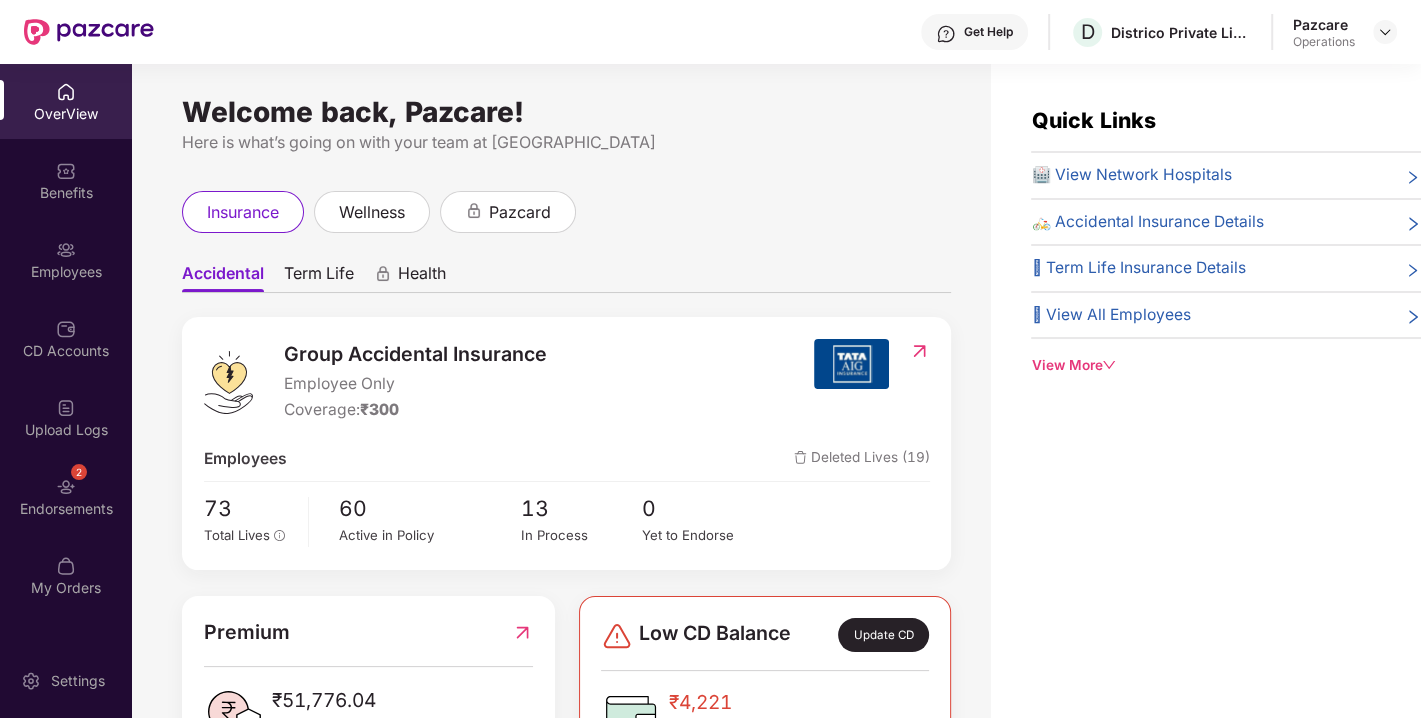 click on "2 Endorsements" at bounding box center [66, 496] 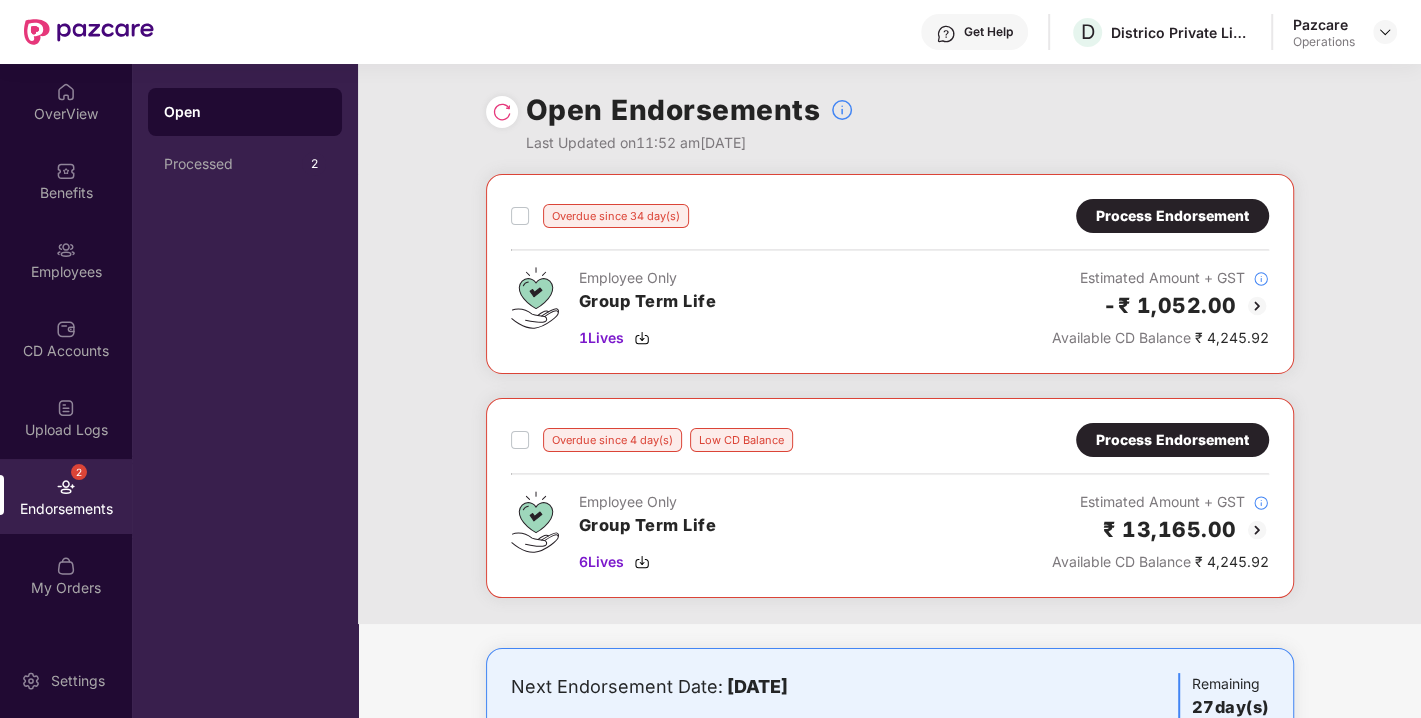 scroll, scrollTop: 0, scrollLeft: 0, axis: both 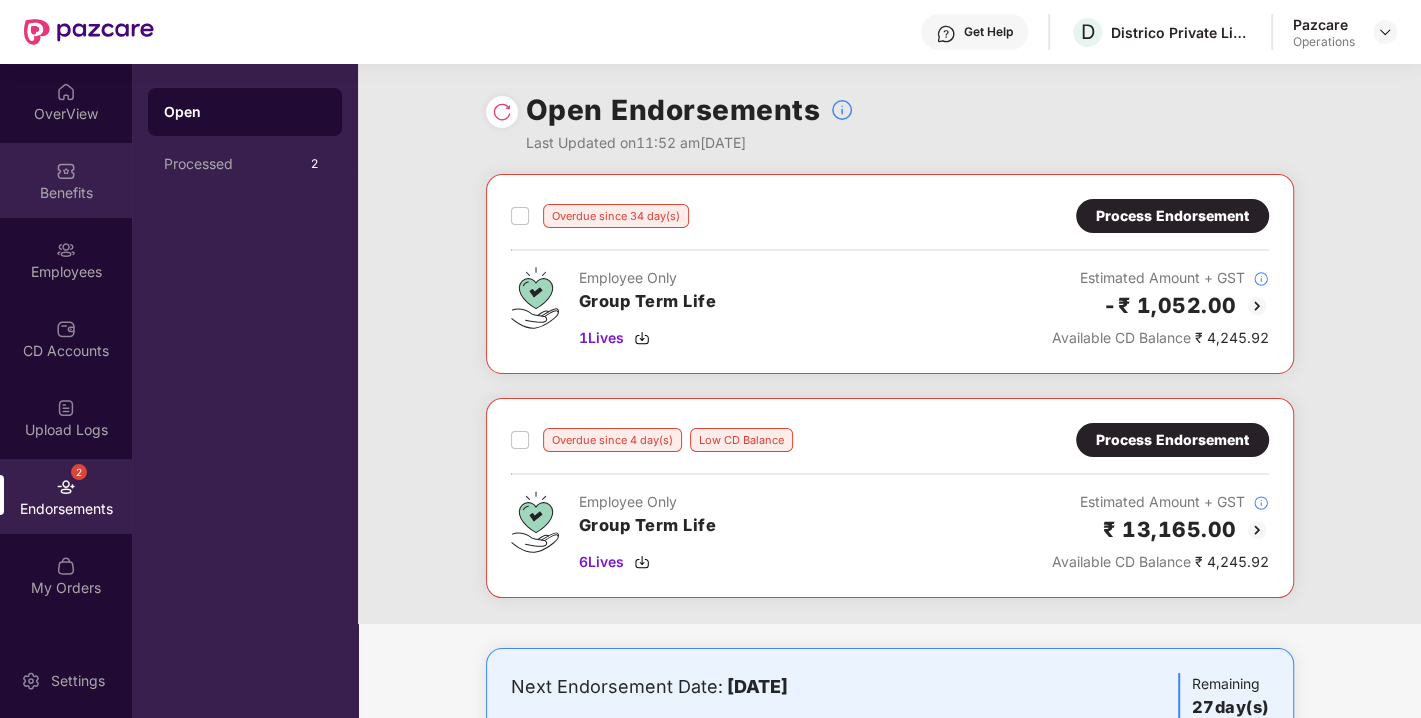 click on "Benefits" at bounding box center [66, 180] 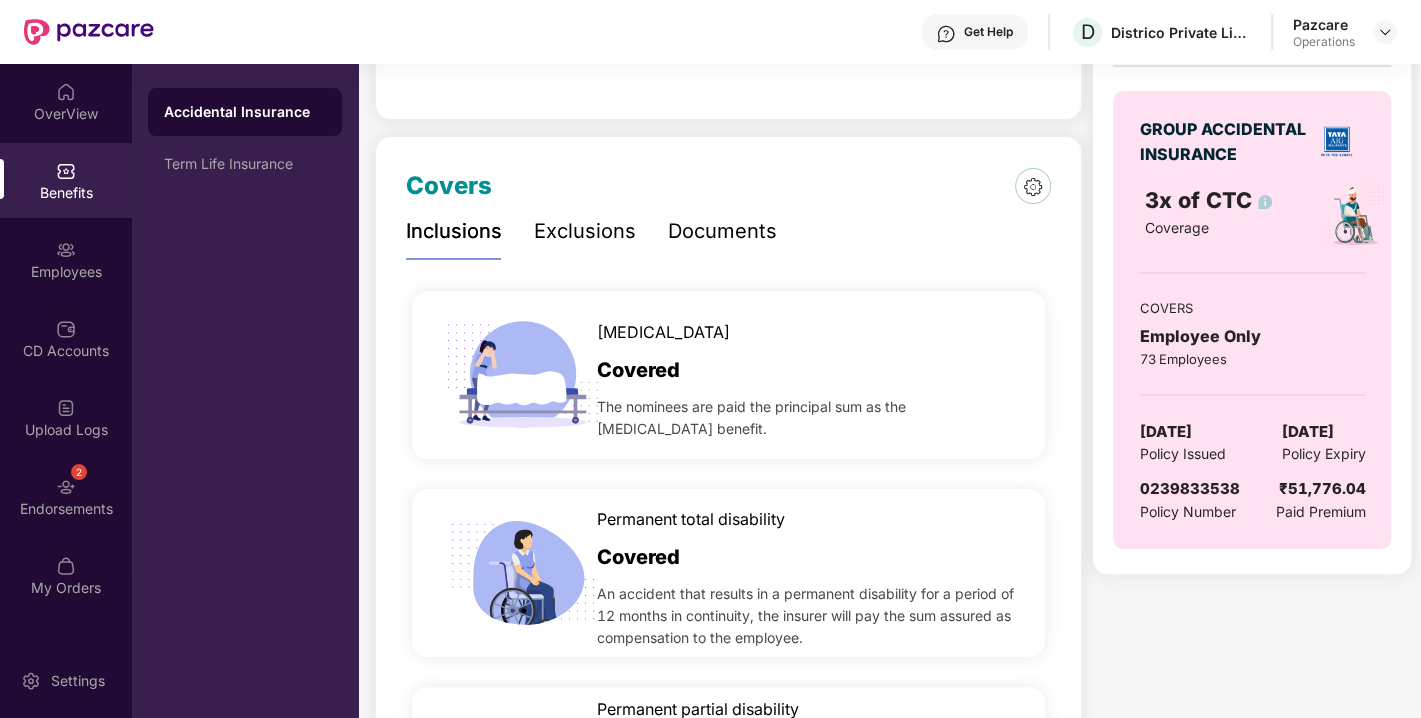 scroll, scrollTop: 0, scrollLeft: 0, axis: both 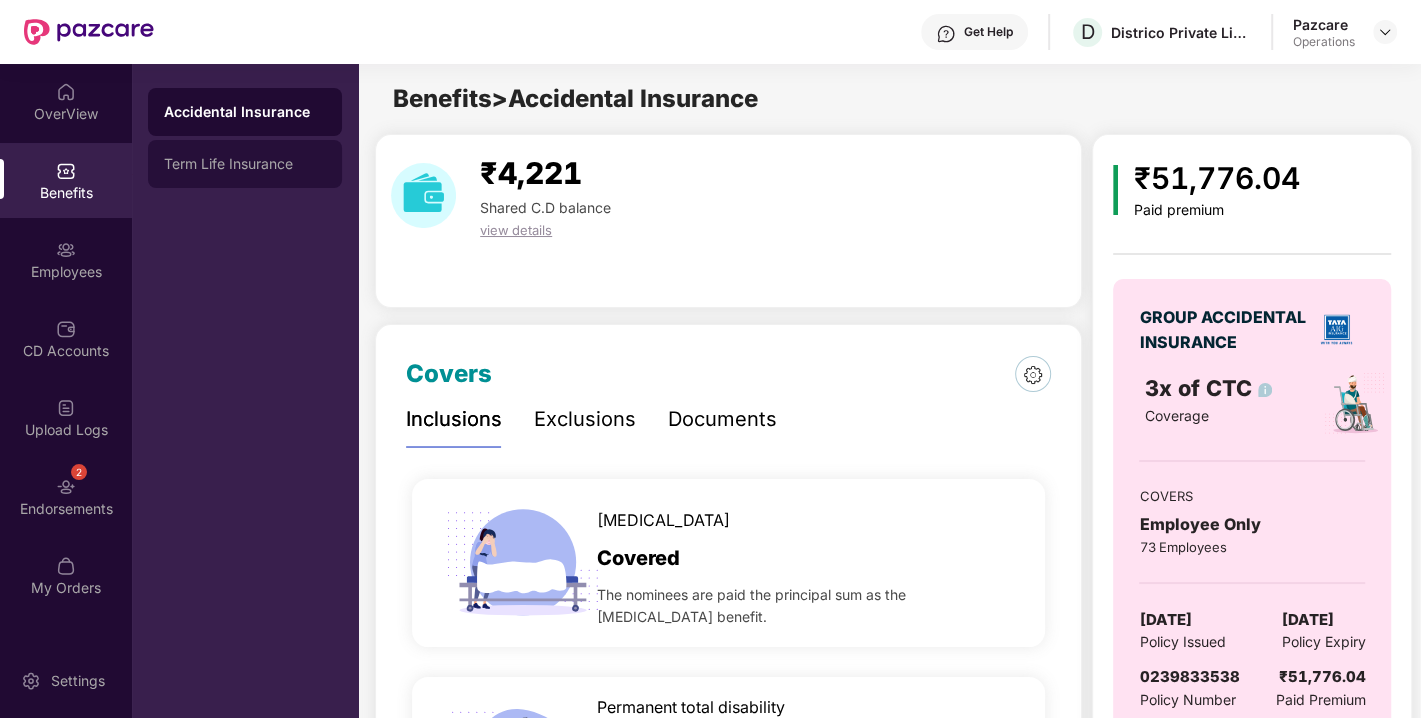 click on "Term Life Insurance" at bounding box center (245, 164) 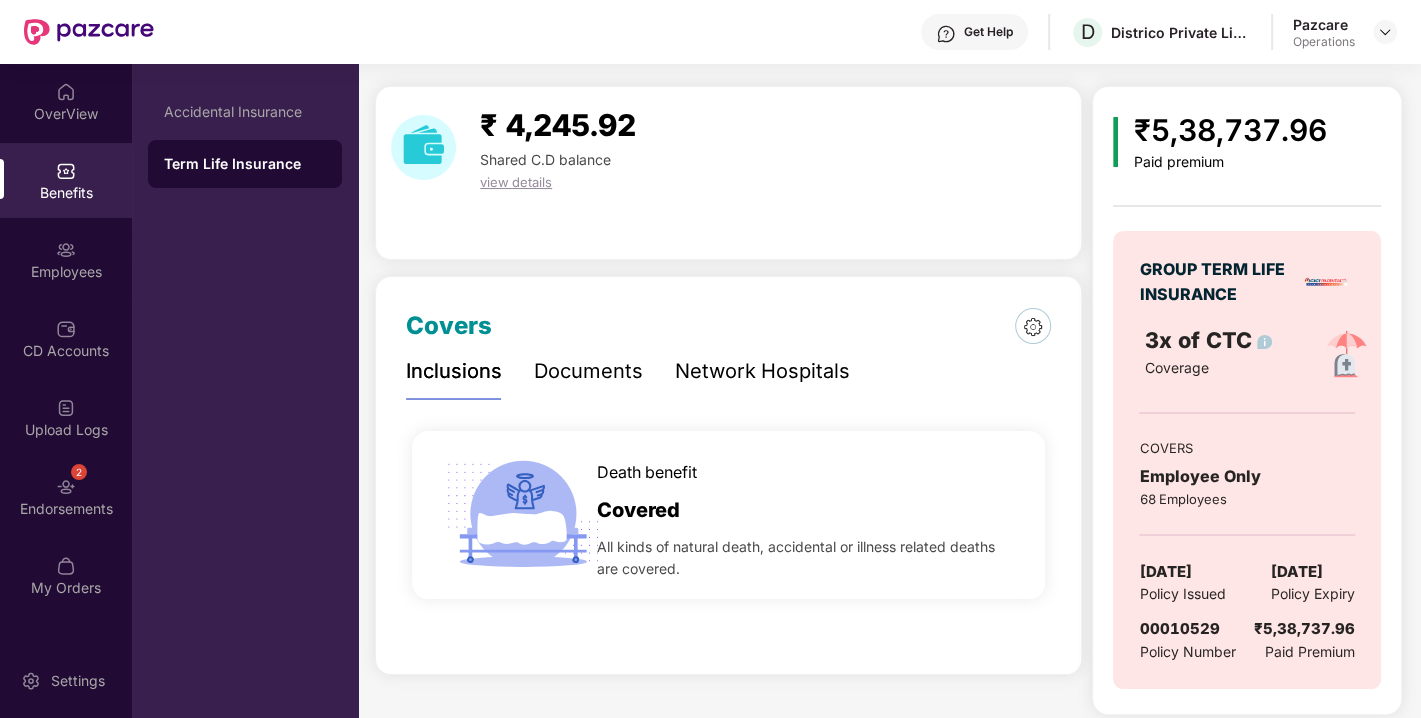 scroll, scrollTop: 58, scrollLeft: 0, axis: vertical 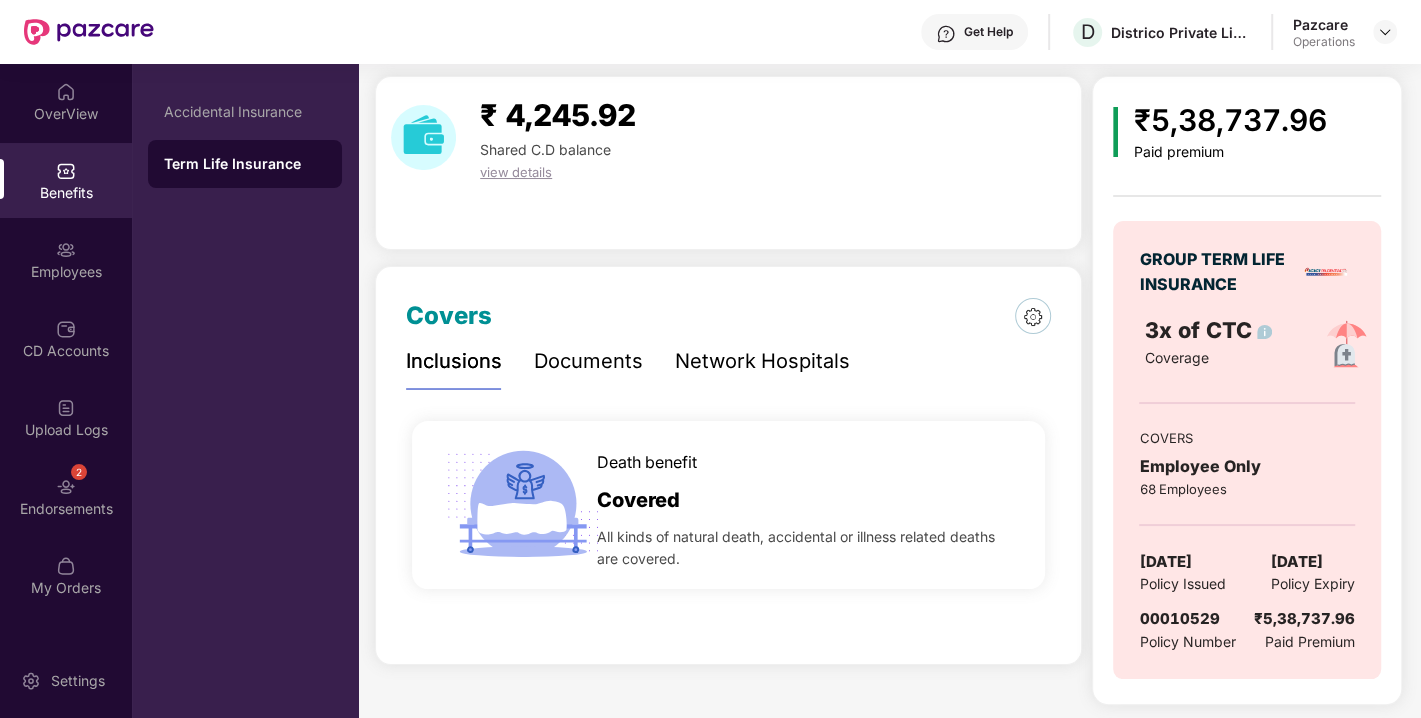 click on "00010529" at bounding box center (1179, 618) 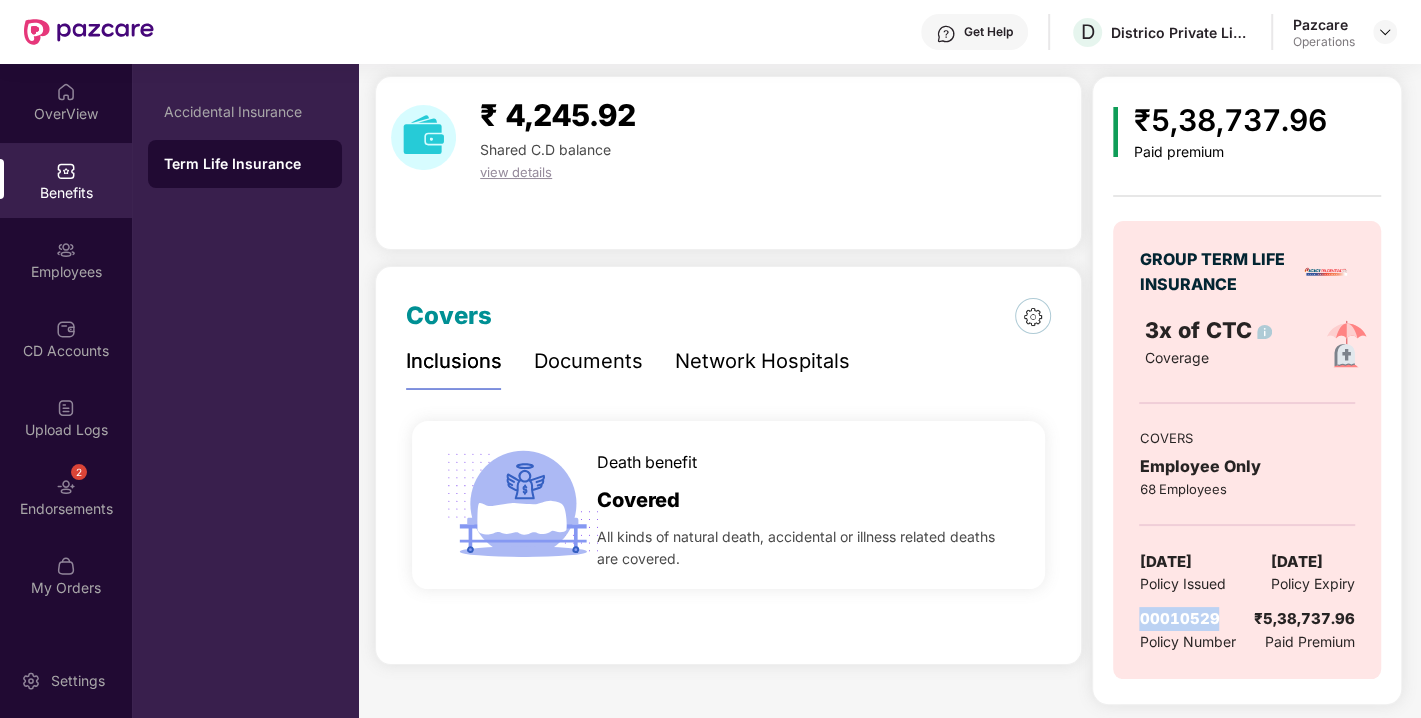 click on "00010529" at bounding box center (1179, 618) 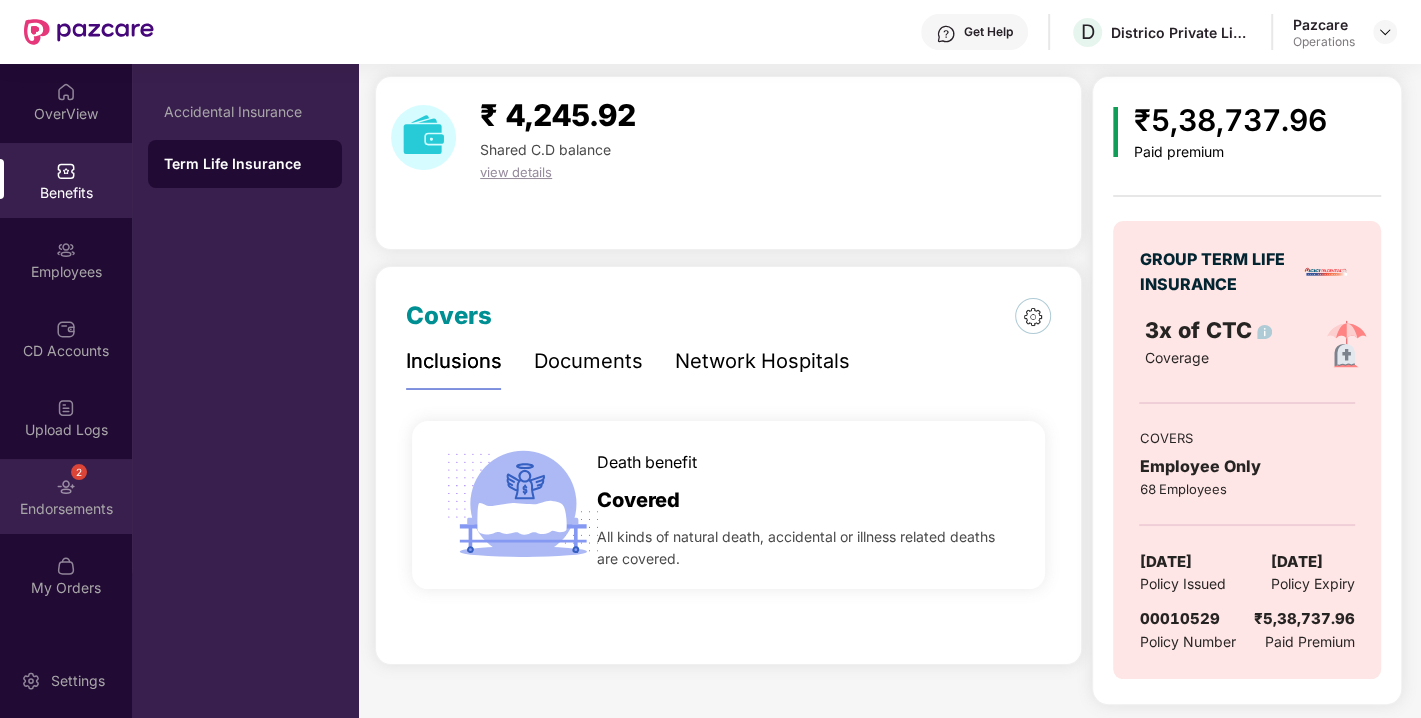 click on "2 Endorsements" at bounding box center [66, 496] 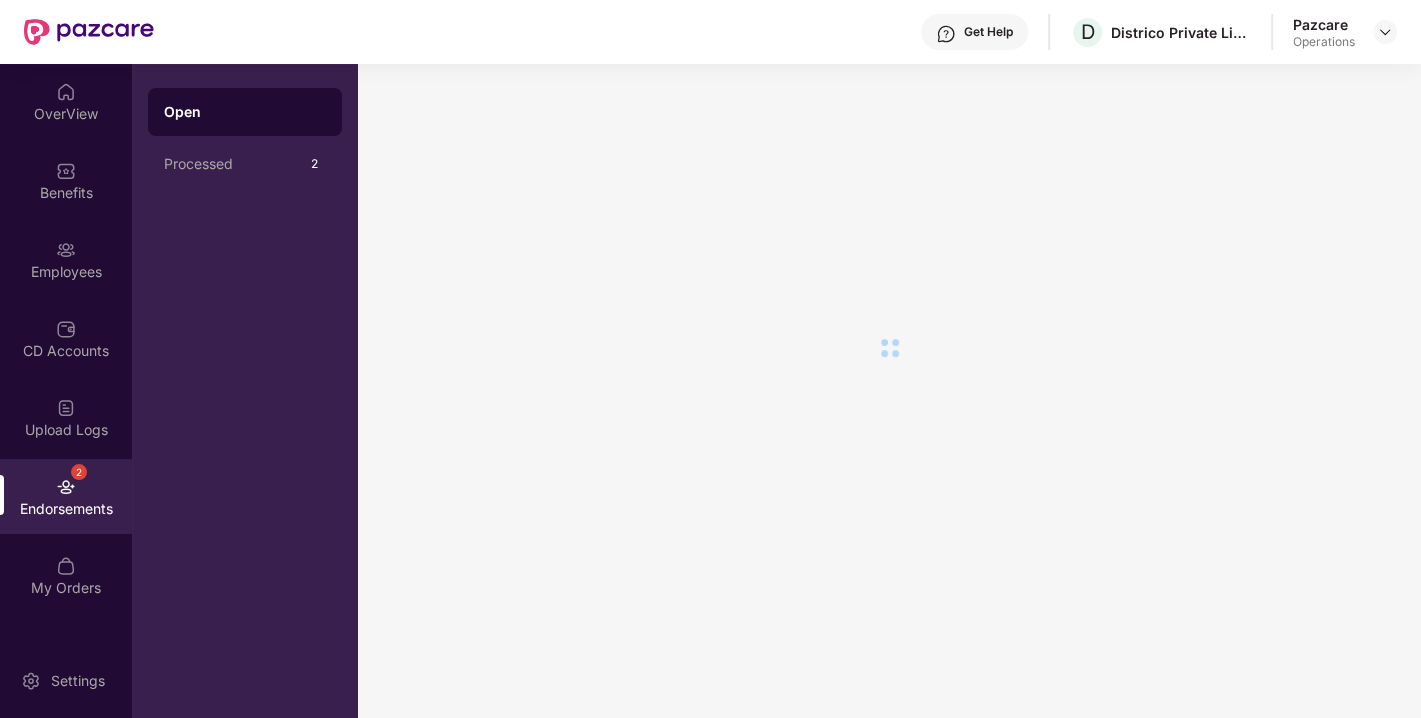 scroll, scrollTop: 0, scrollLeft: 0, axis: both 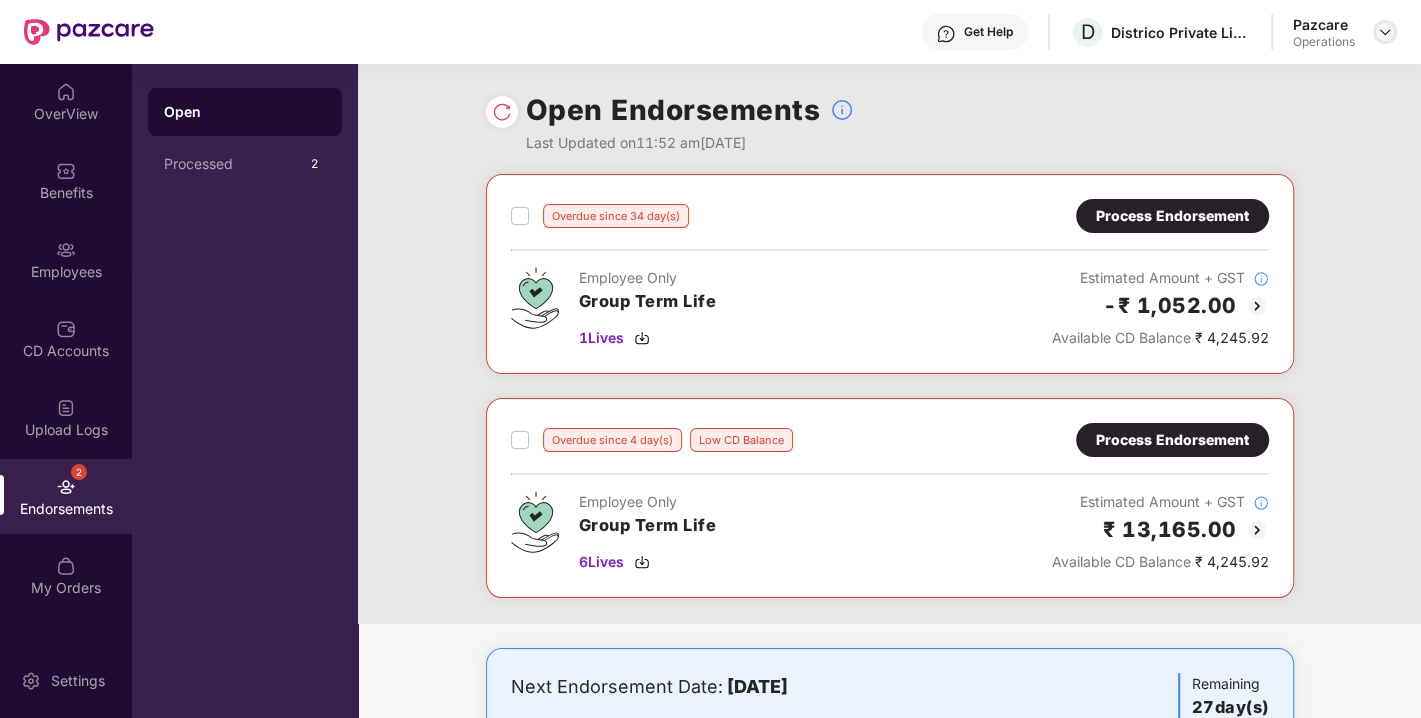 click at bounding box center [1385, 32] 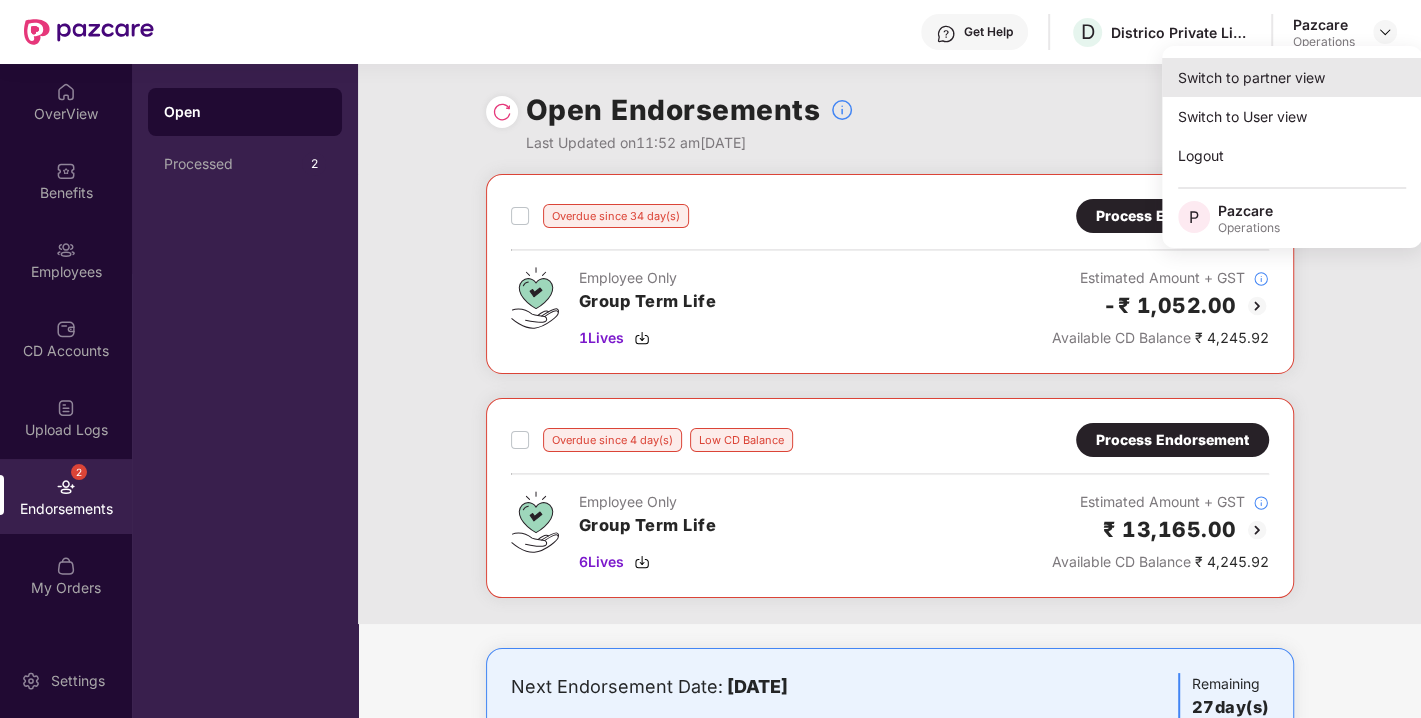 click on "Switch to partner view" at bounding box center (1292, 77) 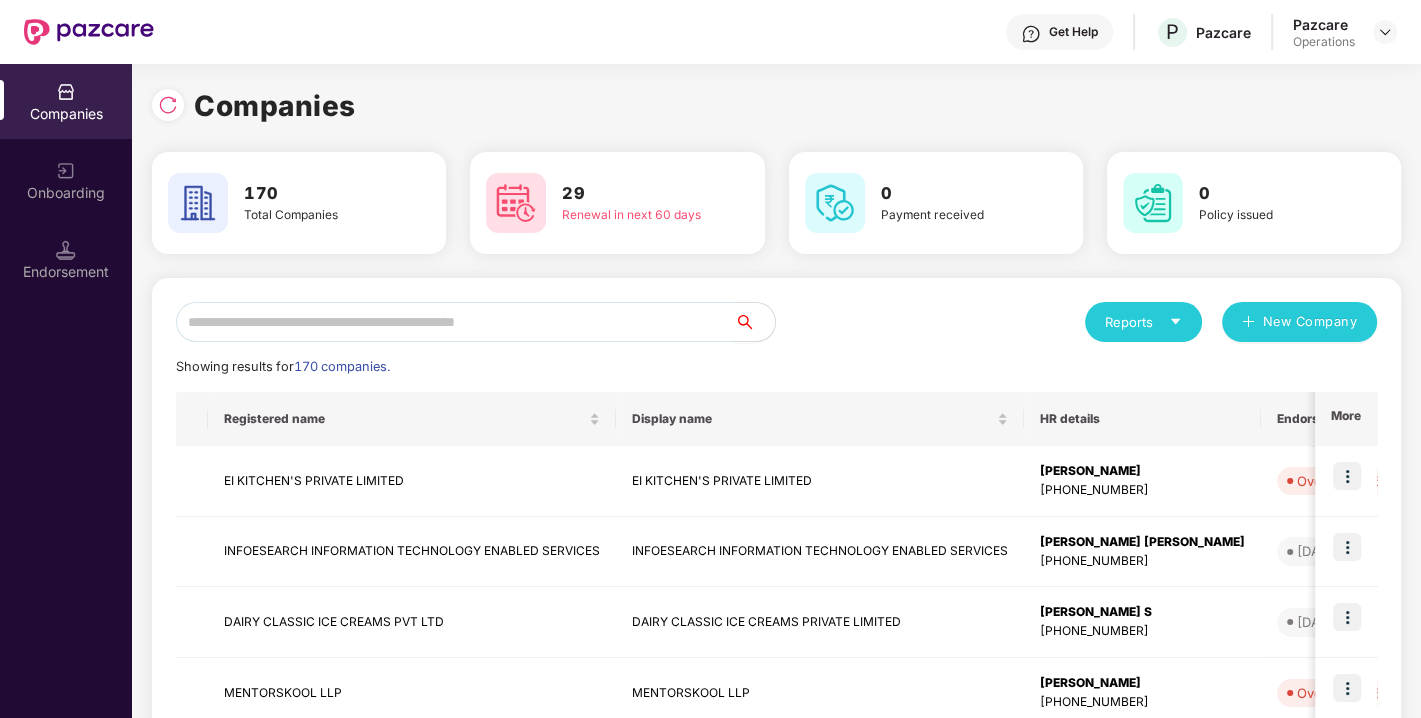 click at bounding box center (455, 322) 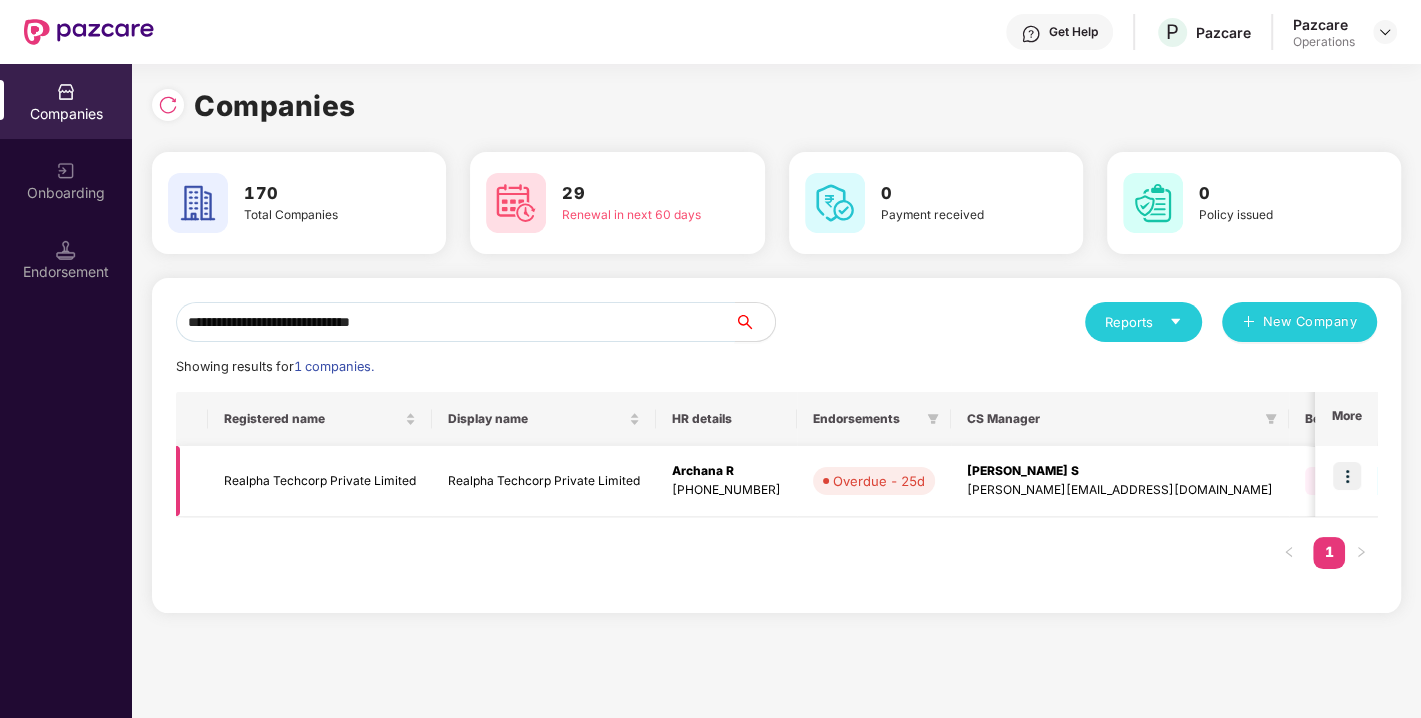 type on "**********" 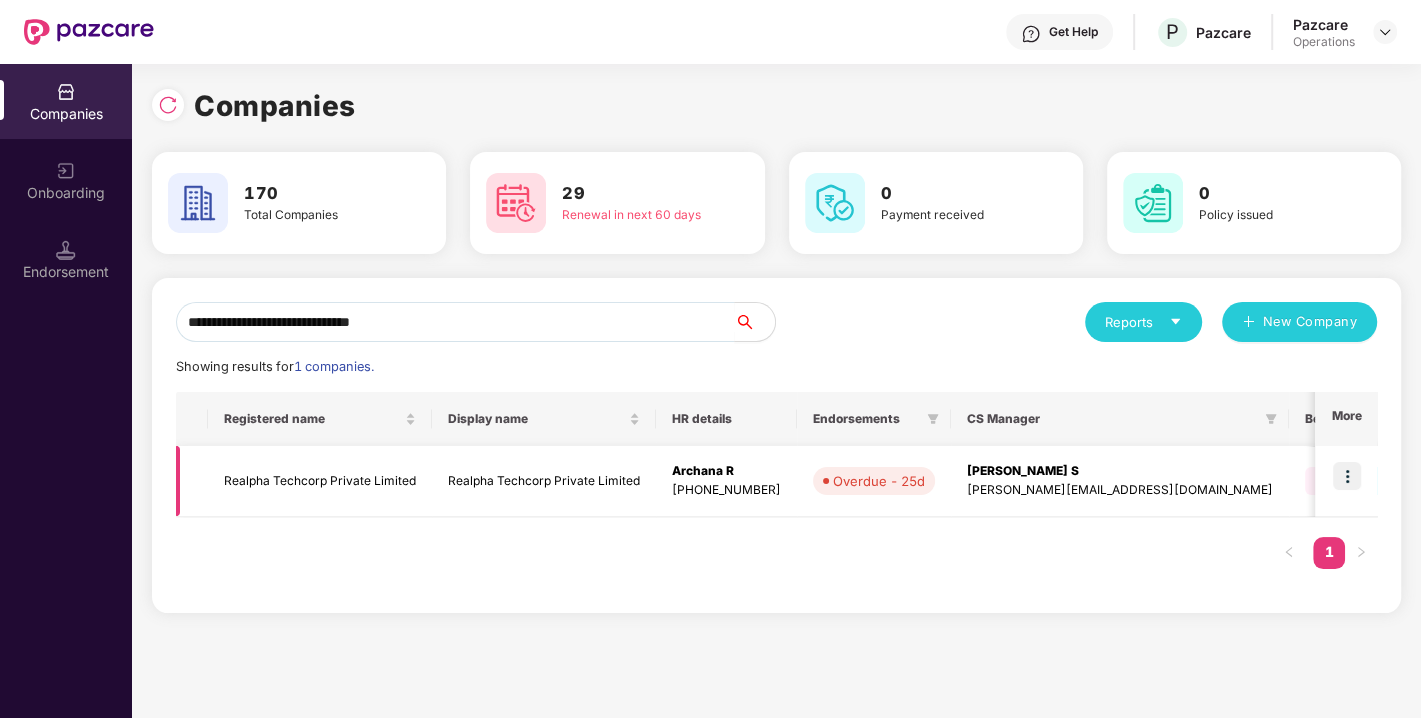 click at bounding box center (1347, 476) 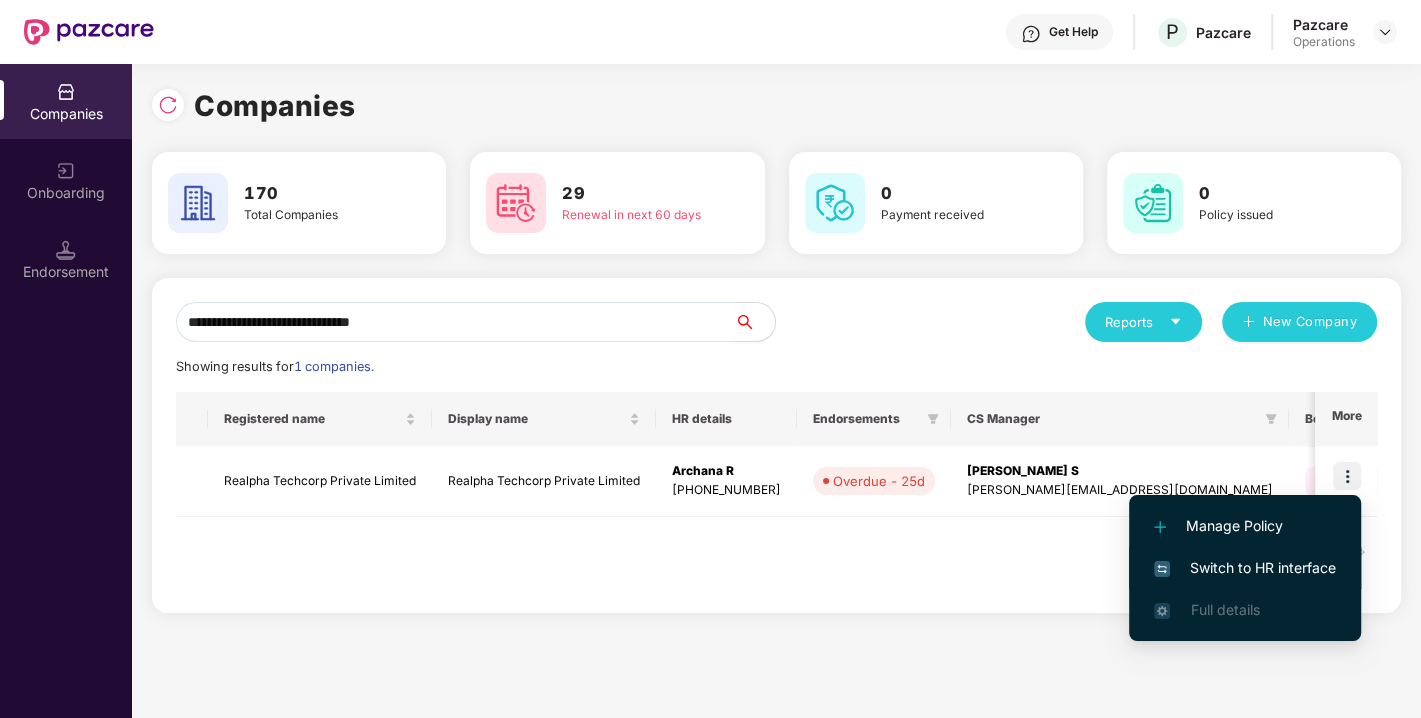 click on "Switch to HR interface" at bounding box center (1245, 568) 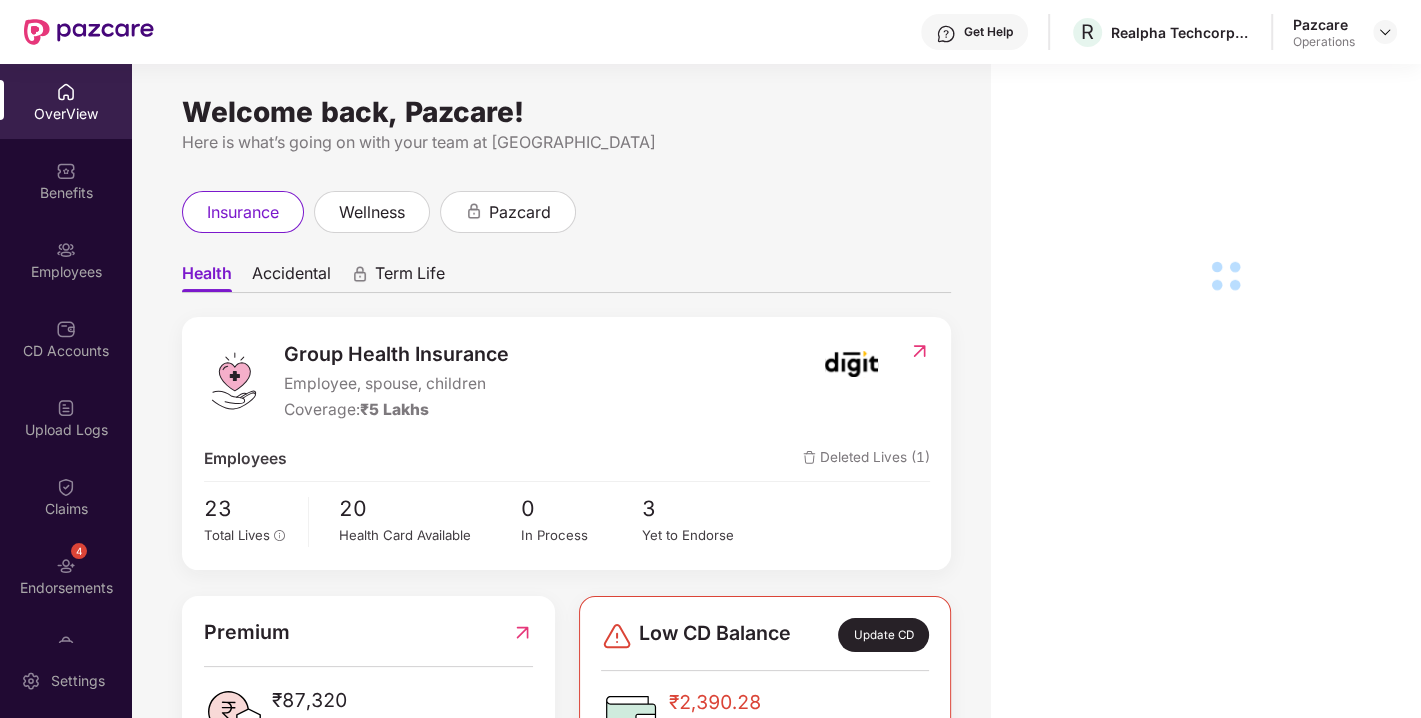 click on "4 Endorsements" at bounding box center [66, 575] 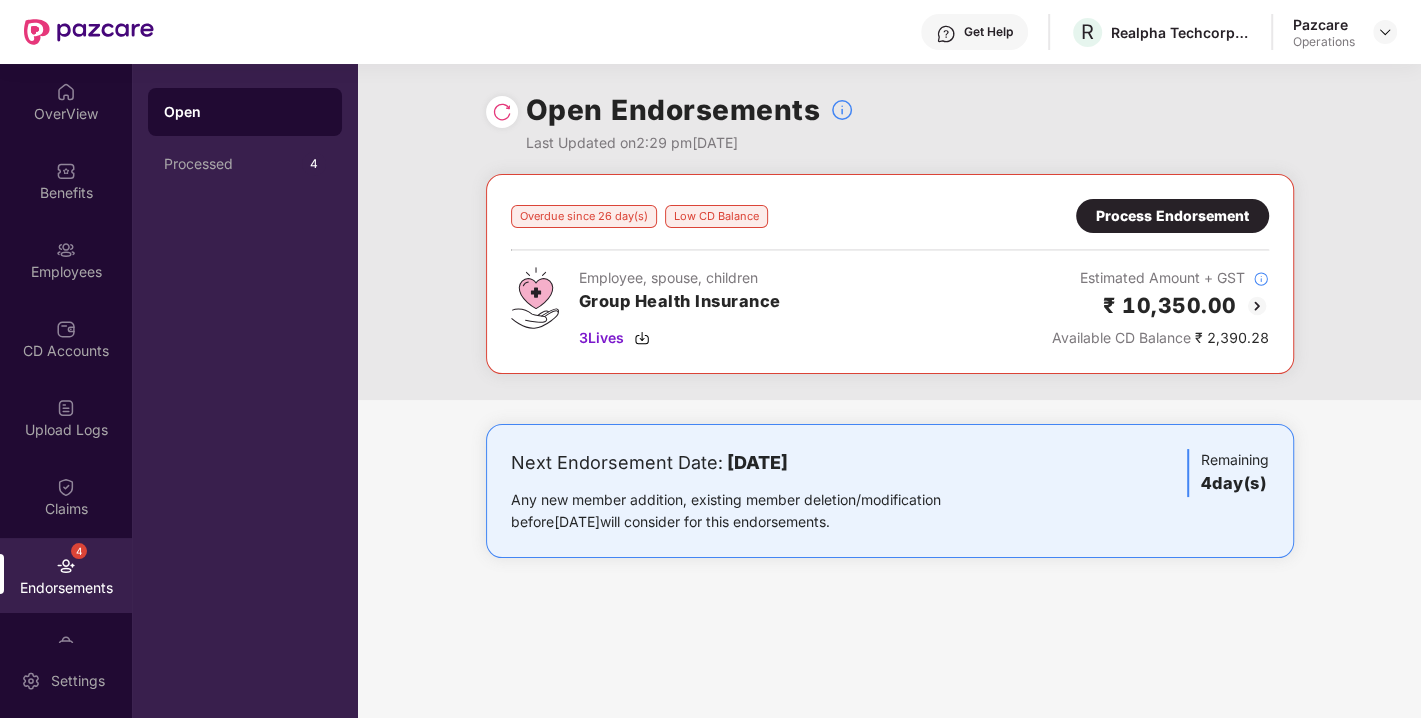 click on "Process Endorsement" at bounding box center (1172, 216) 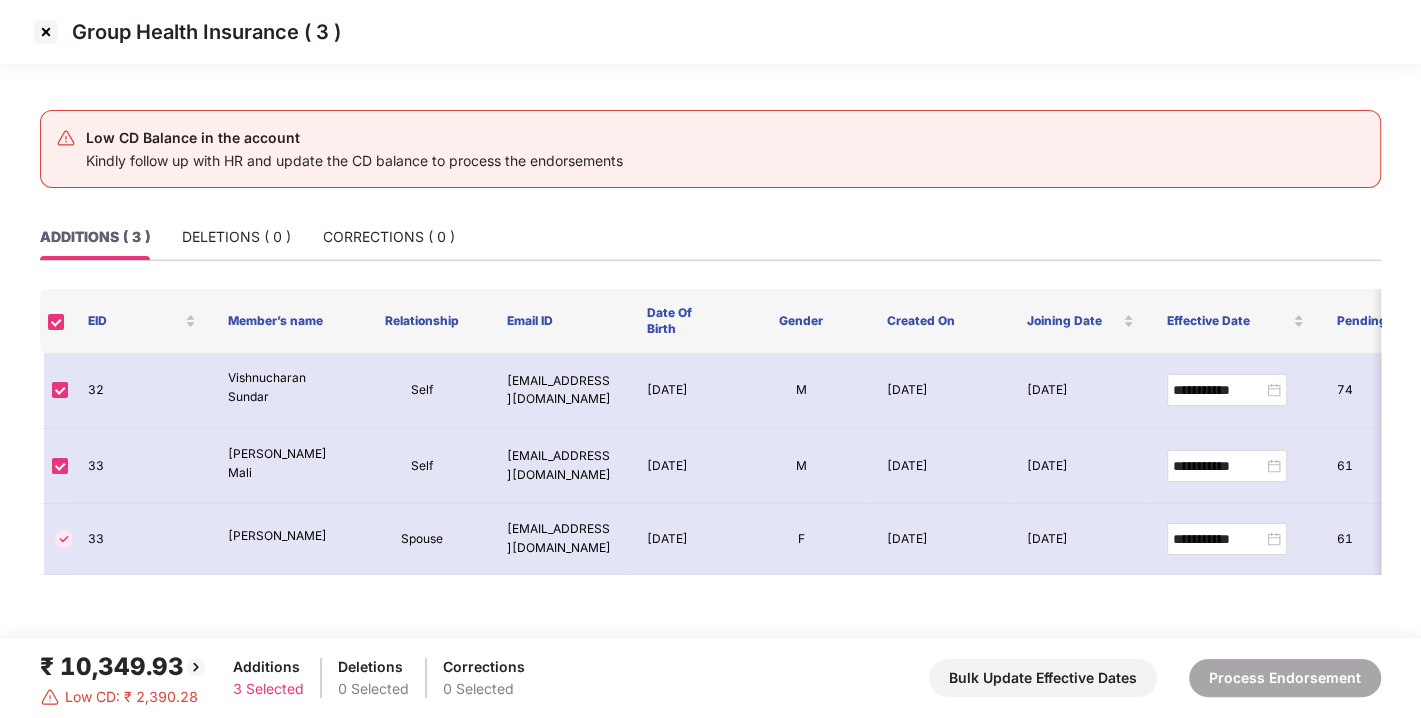 click at bounding box center (46, 32) 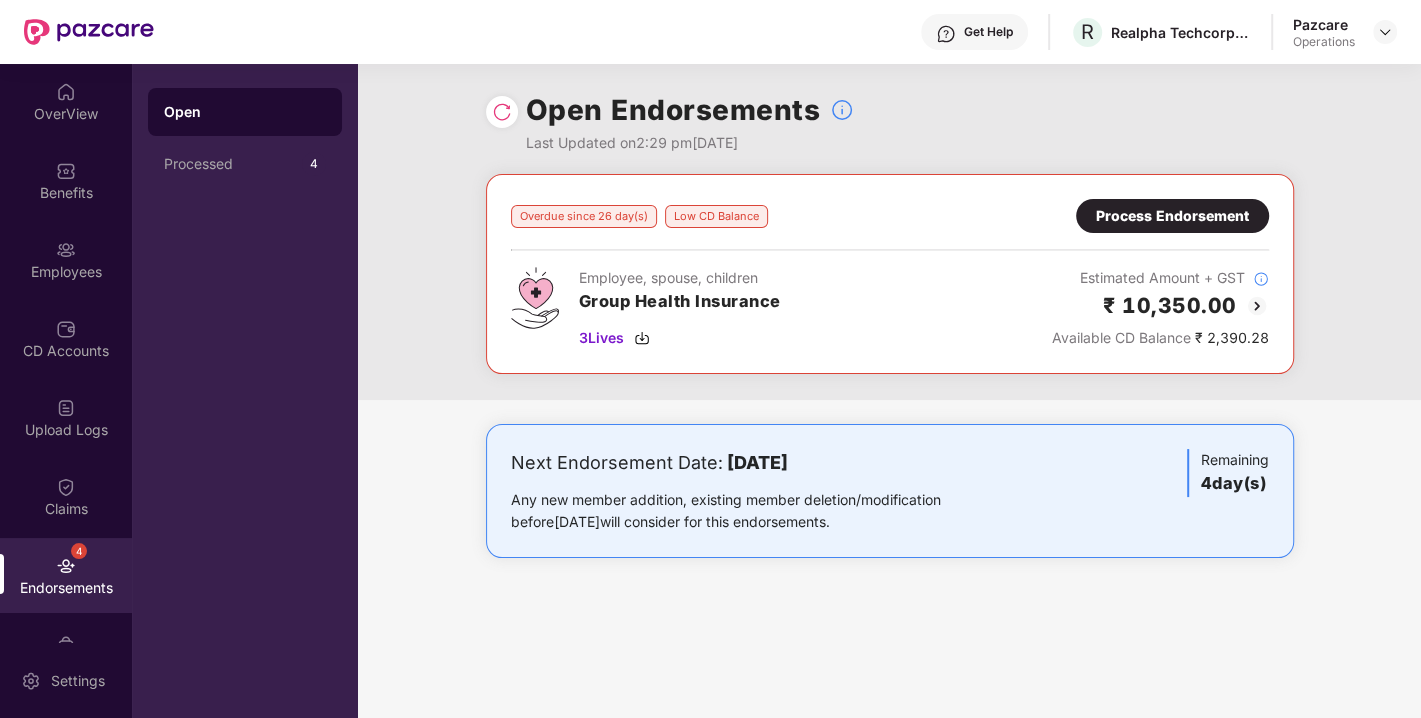 click on "Overdue since 26 day(s) Low CD Balance Process Endorsement Employee, spouse, children Group Health Insurance   3  Lives Estimated Amount + GST ₹ 10,350.00 Available CD Balance   ₹ 2,390.28" at bounding box center [890, 274] 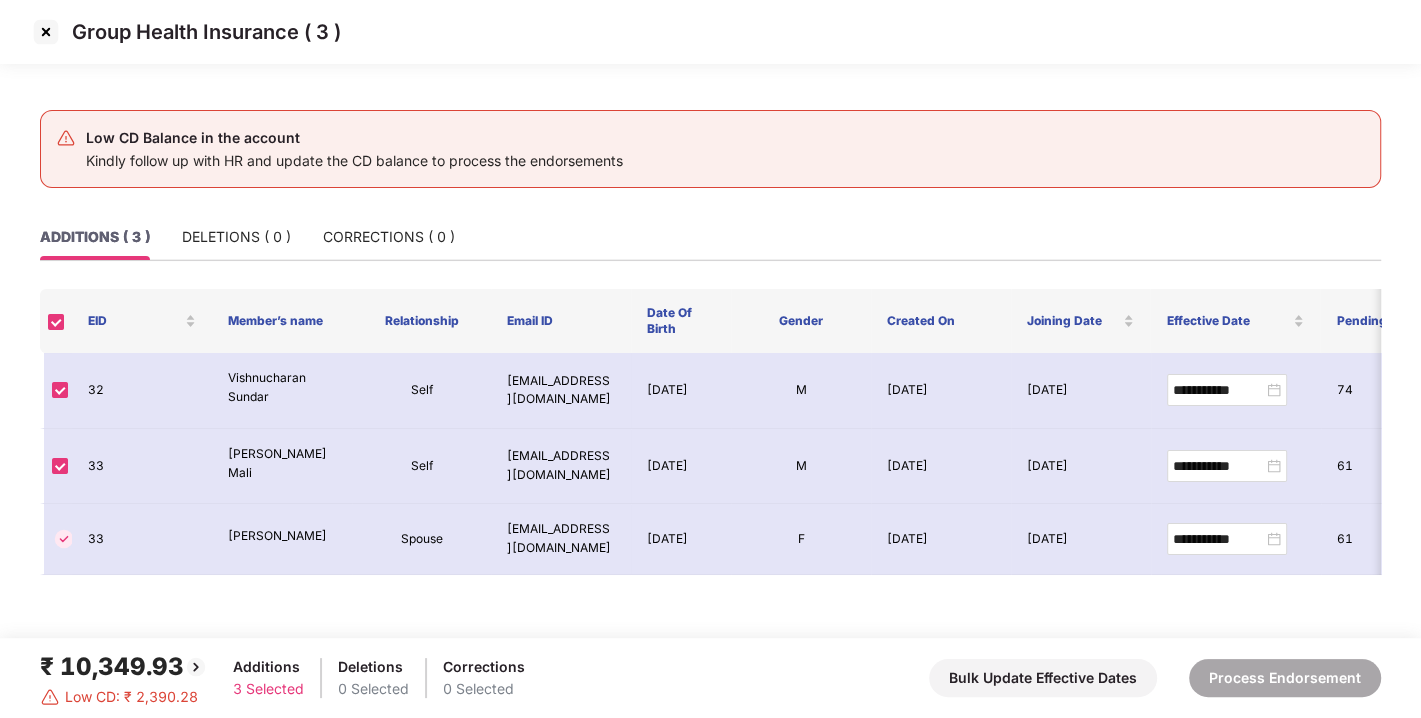 click at bounding box center (46, 32) 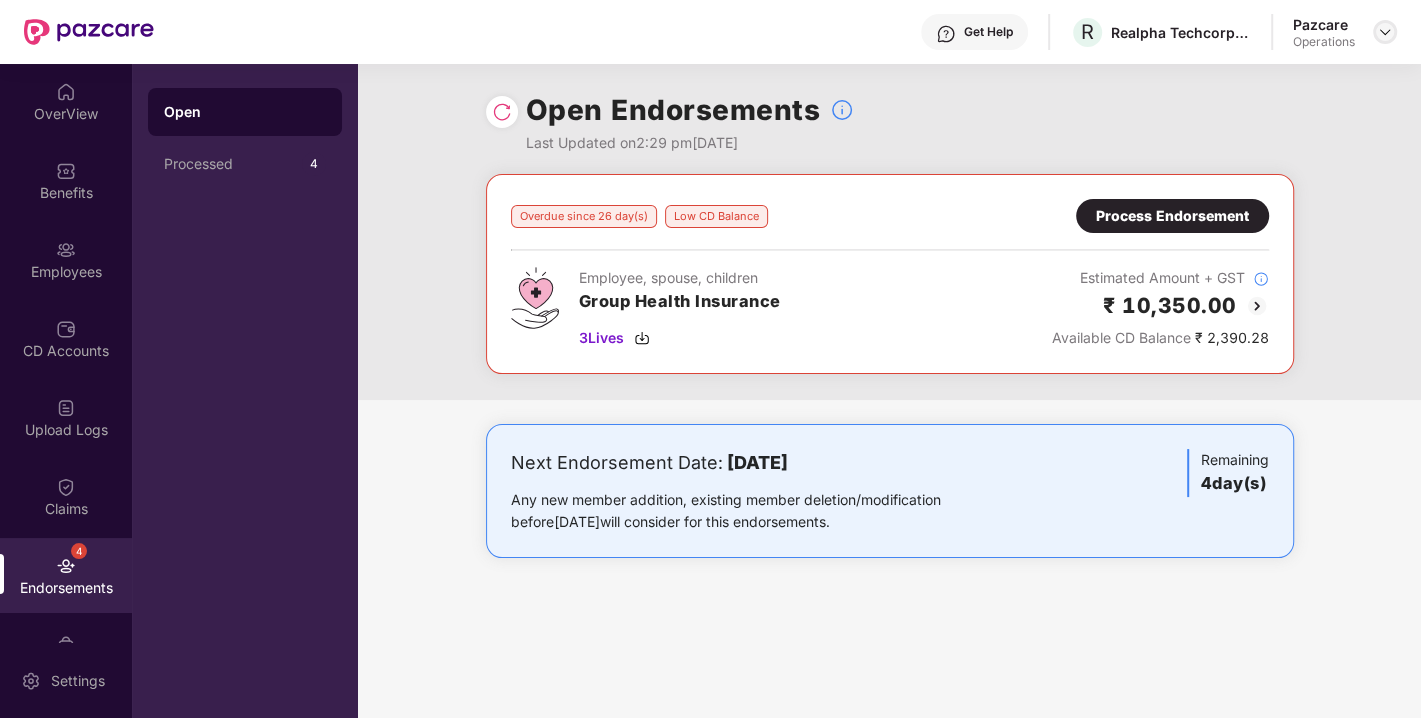 click at bounding box center (1385, 32) 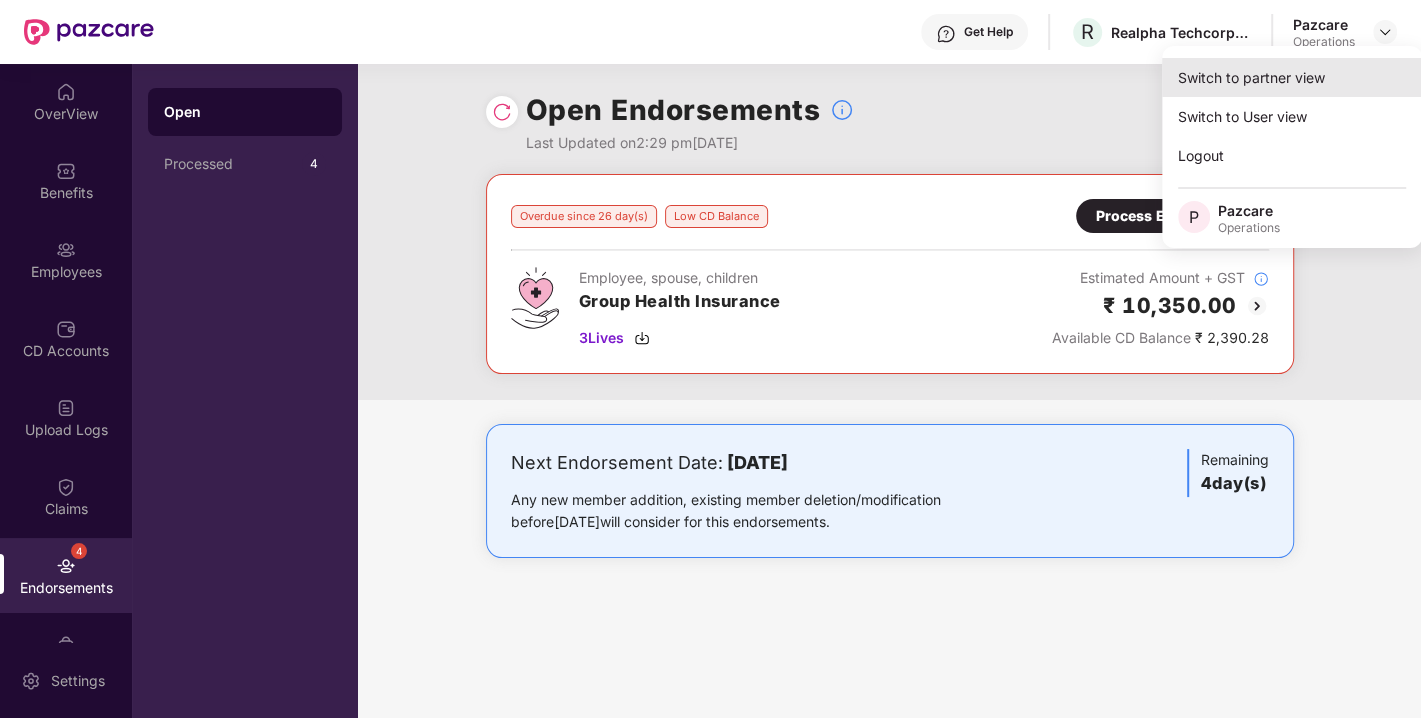 click on "Switch to partner view" at bounding box center [1292, 77] 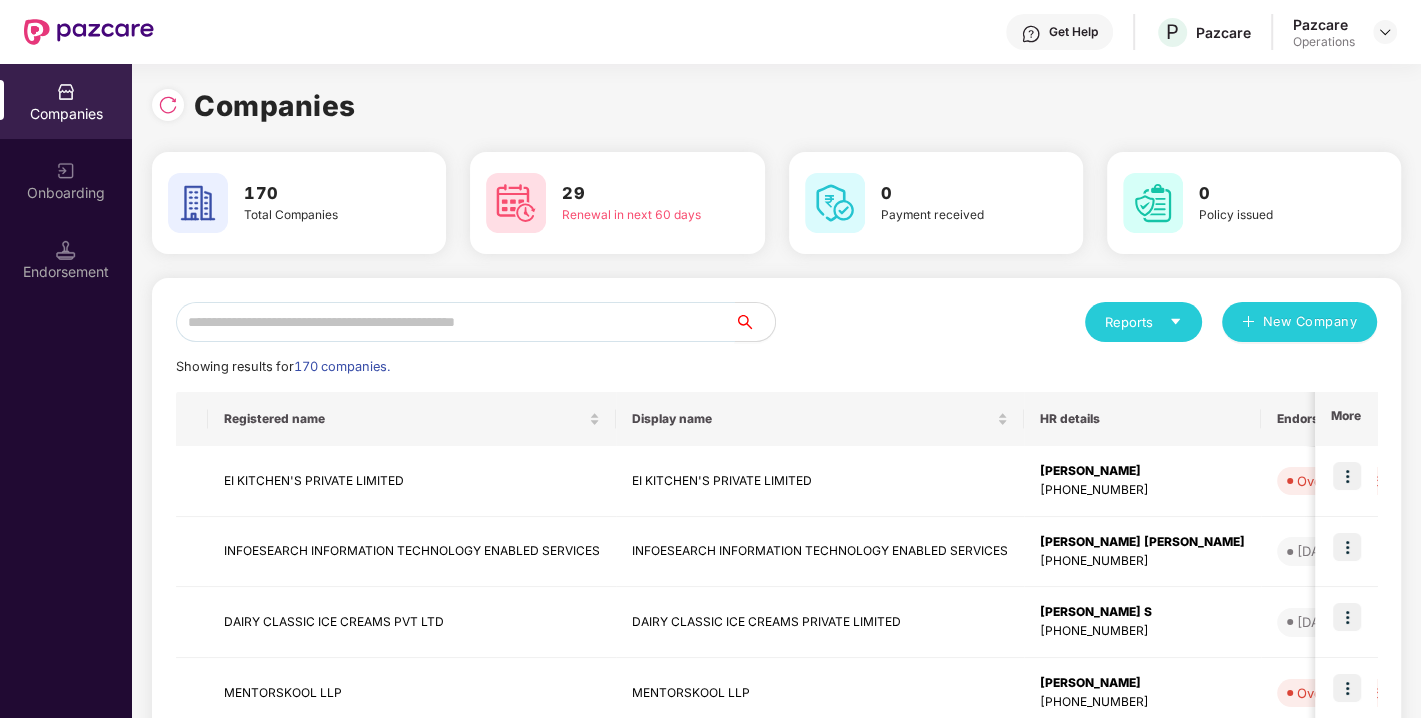 click at bounding box center (455, 322) 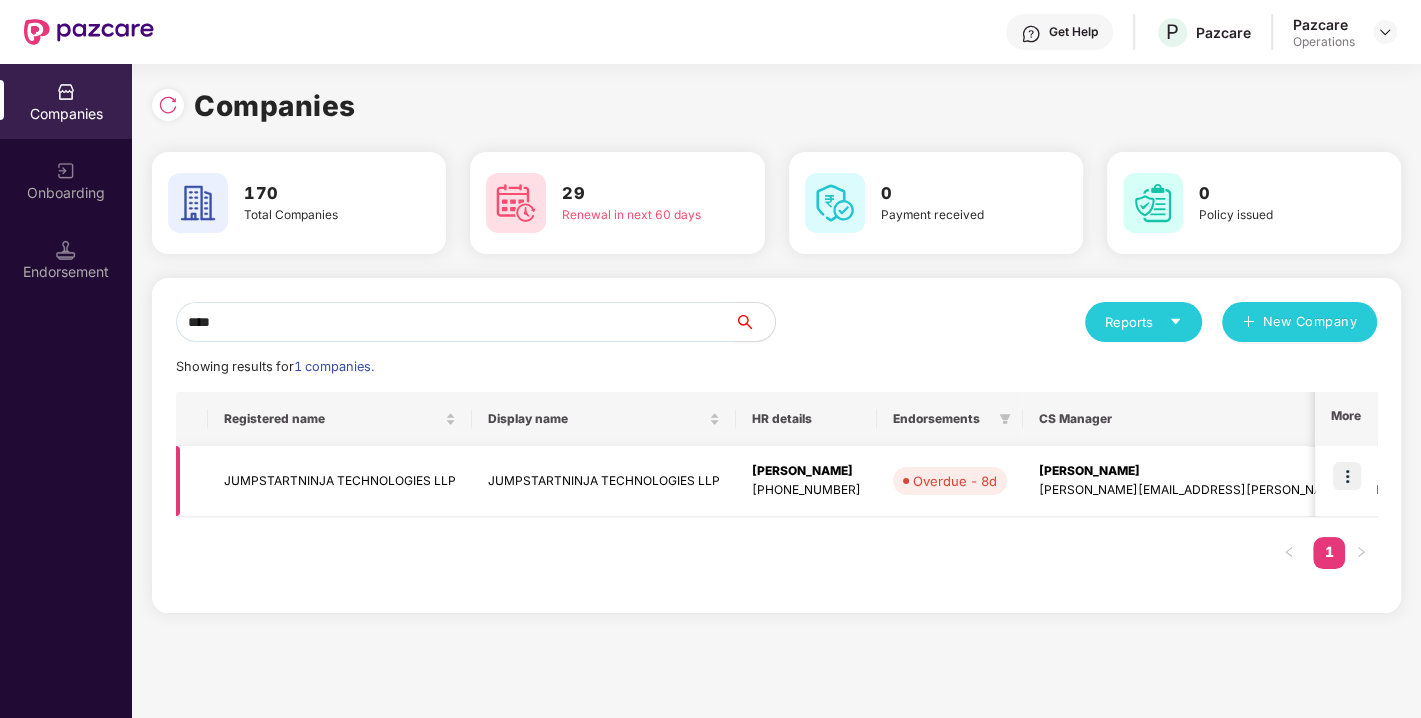type on "****" 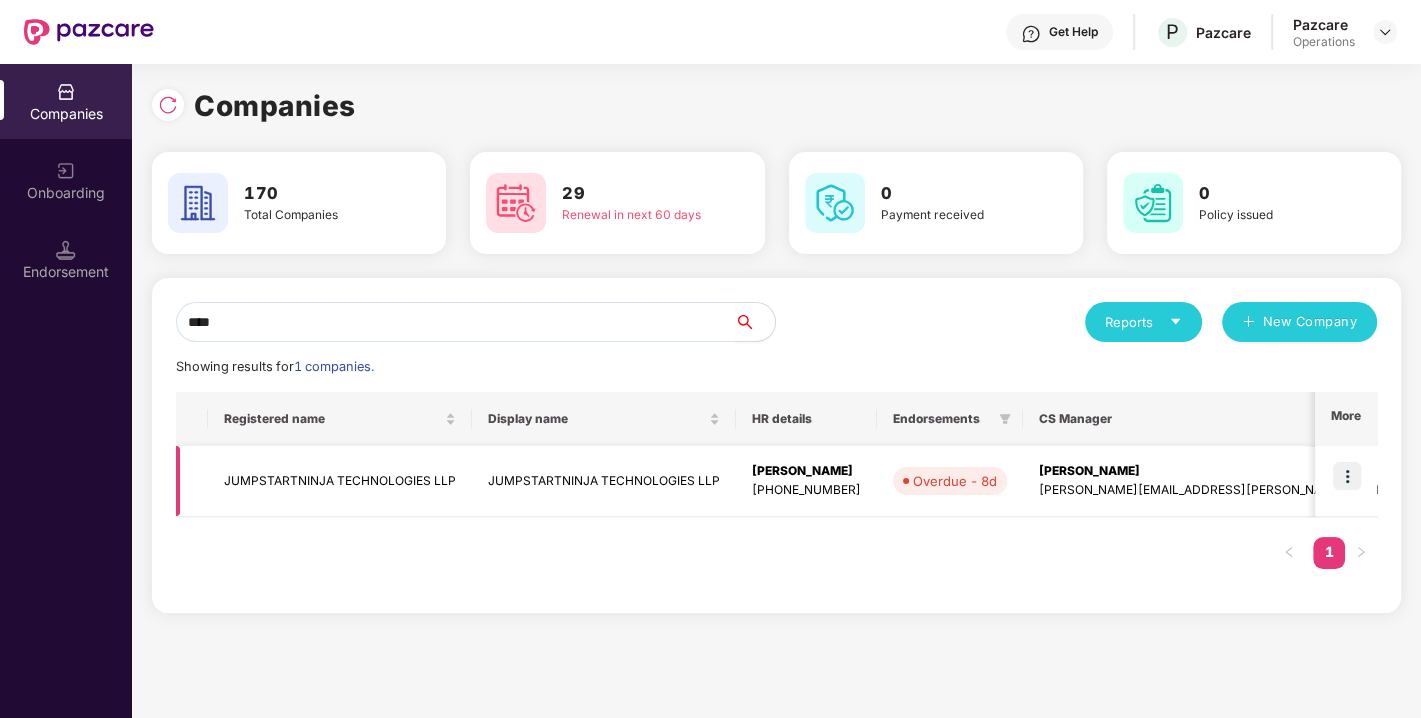 click on "JUMPSTARTNINJA TECHNOLOGIES LLP" at bounding box center [340, 481] 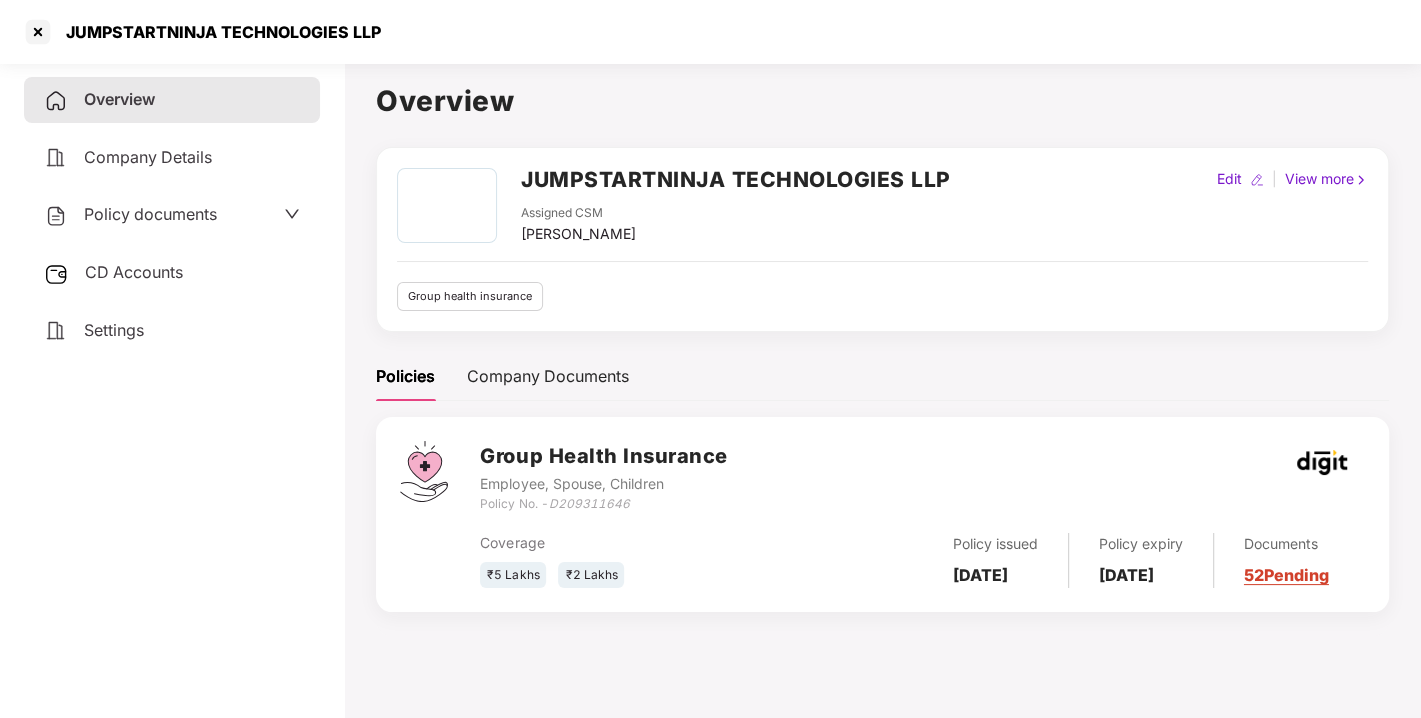 click on "JUMPSTARTNINJA TECHNOLOGIES LLP" at bounding box center [736, 179] 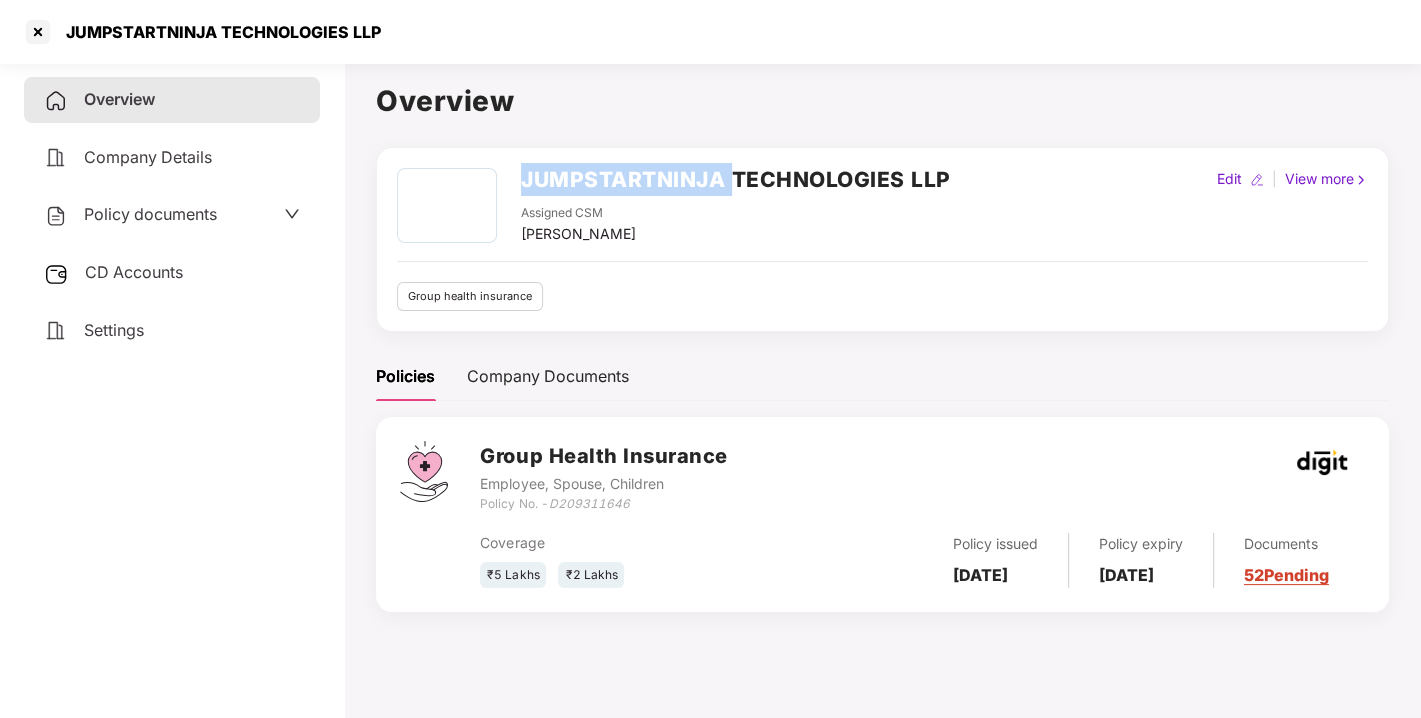click on "JUMPSTARTNINJA TECHNOLOGIES LLP" at bounding box center (736, 179) 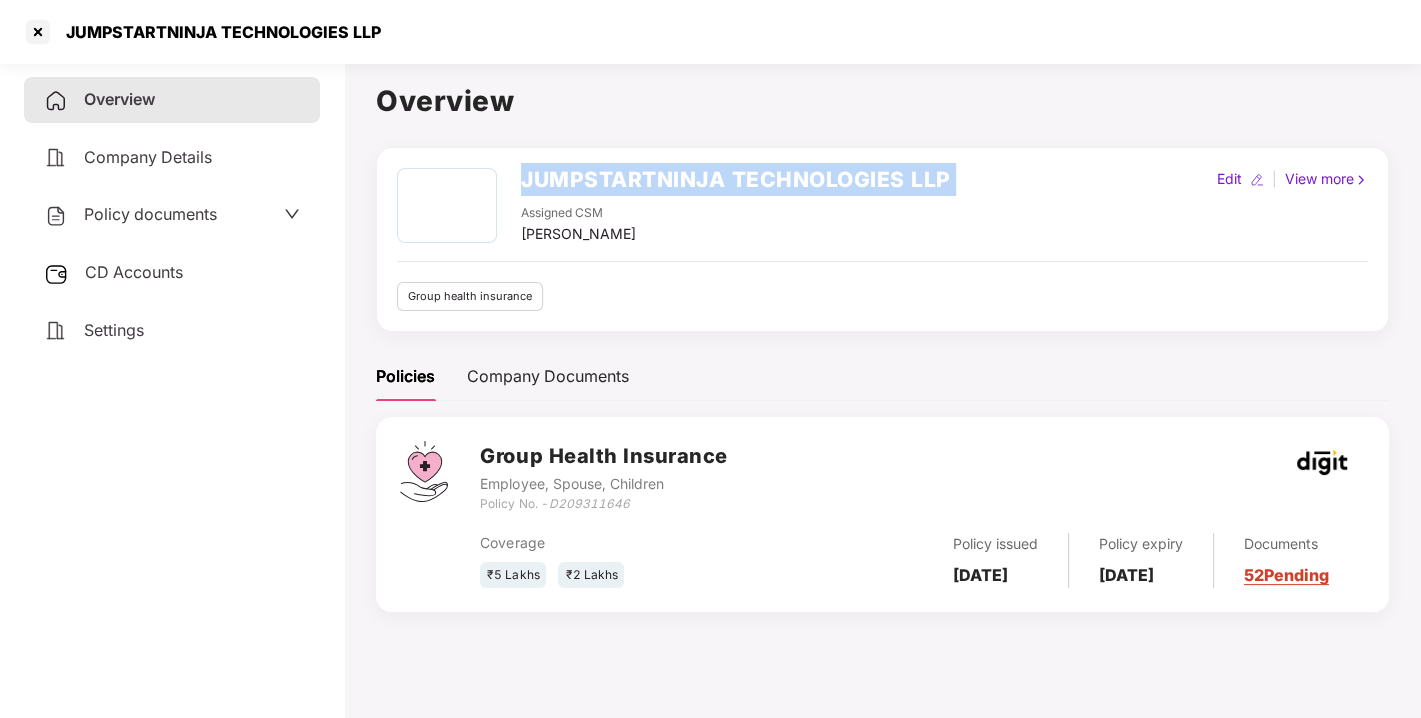click on "JUMPSTARTNINJA TECHNOLOGIES LLP" at bounding box center (736, 179) 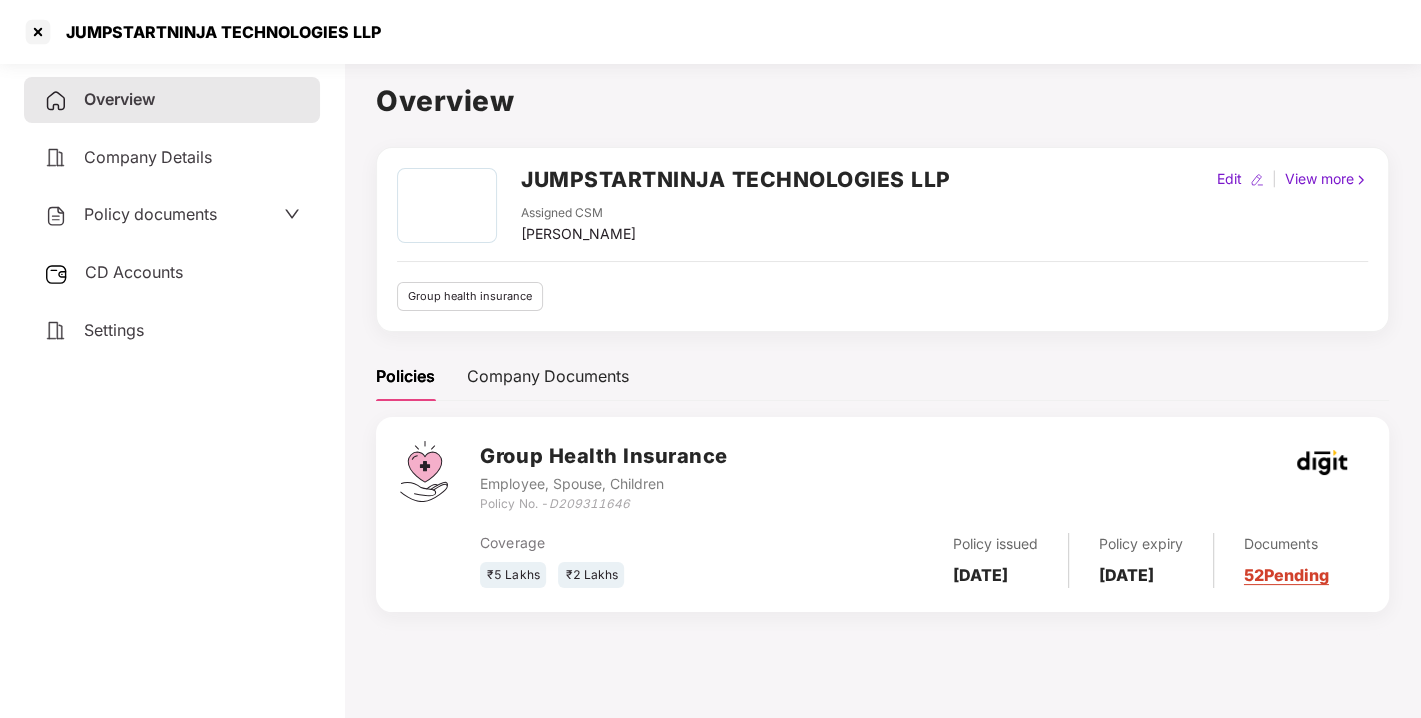 click on "Employee, Spouse, Children" at bounding box center [603, 484] 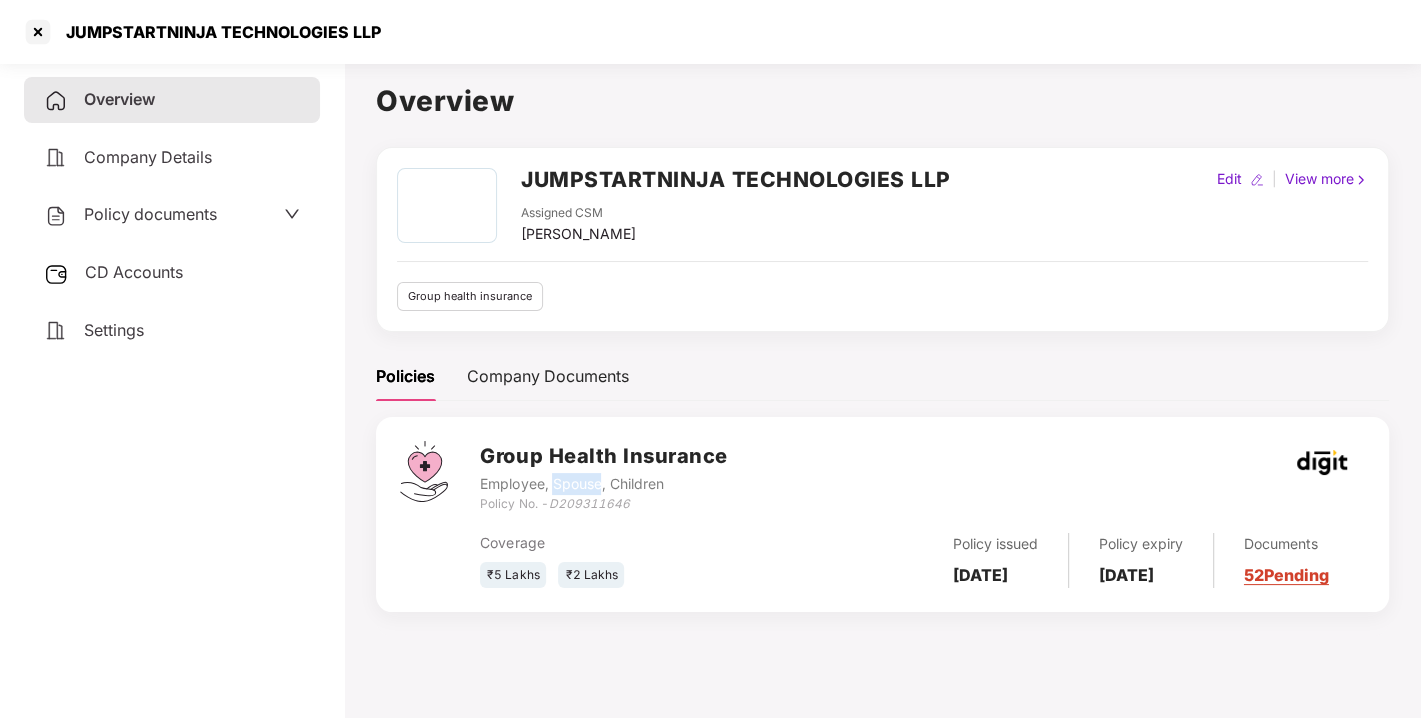 click on "Employee, Spouse, Children" at bounding box center (603, 484) 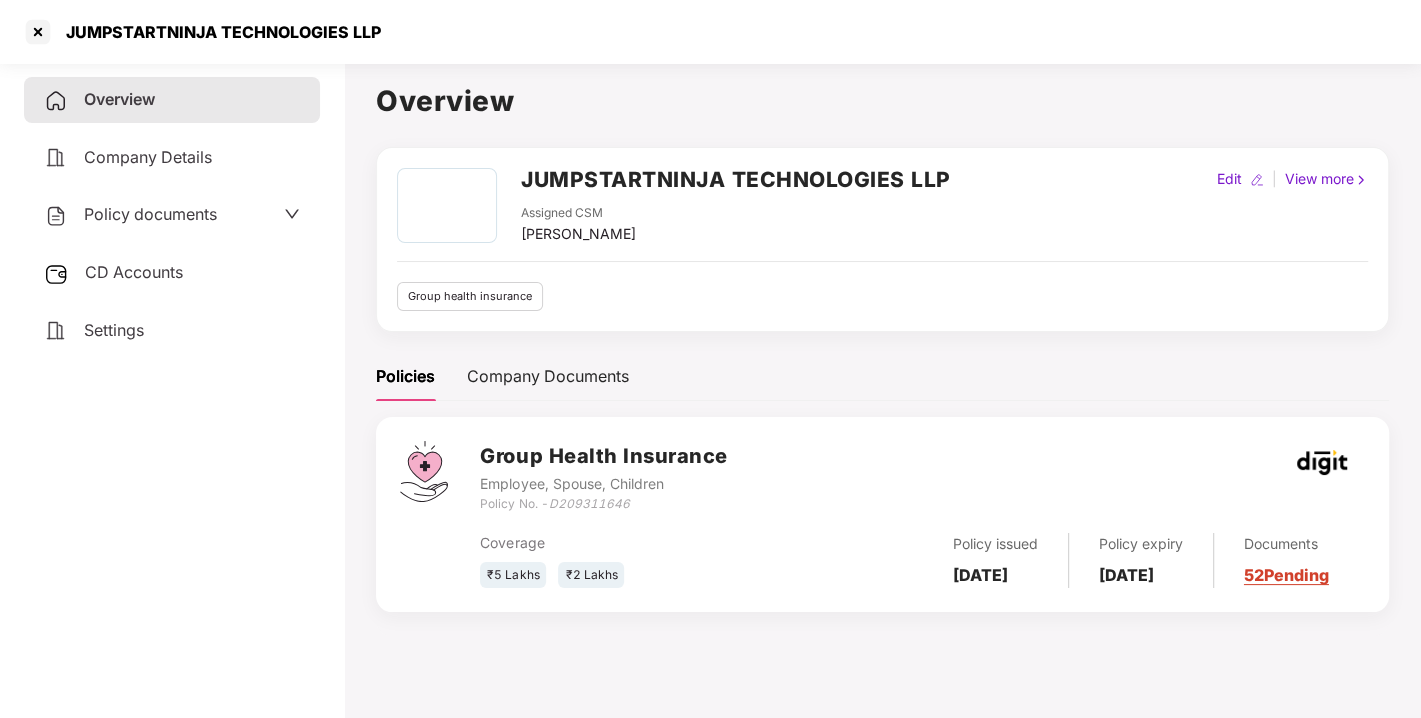 click on "D209311646" at bounding box center (588, 503) 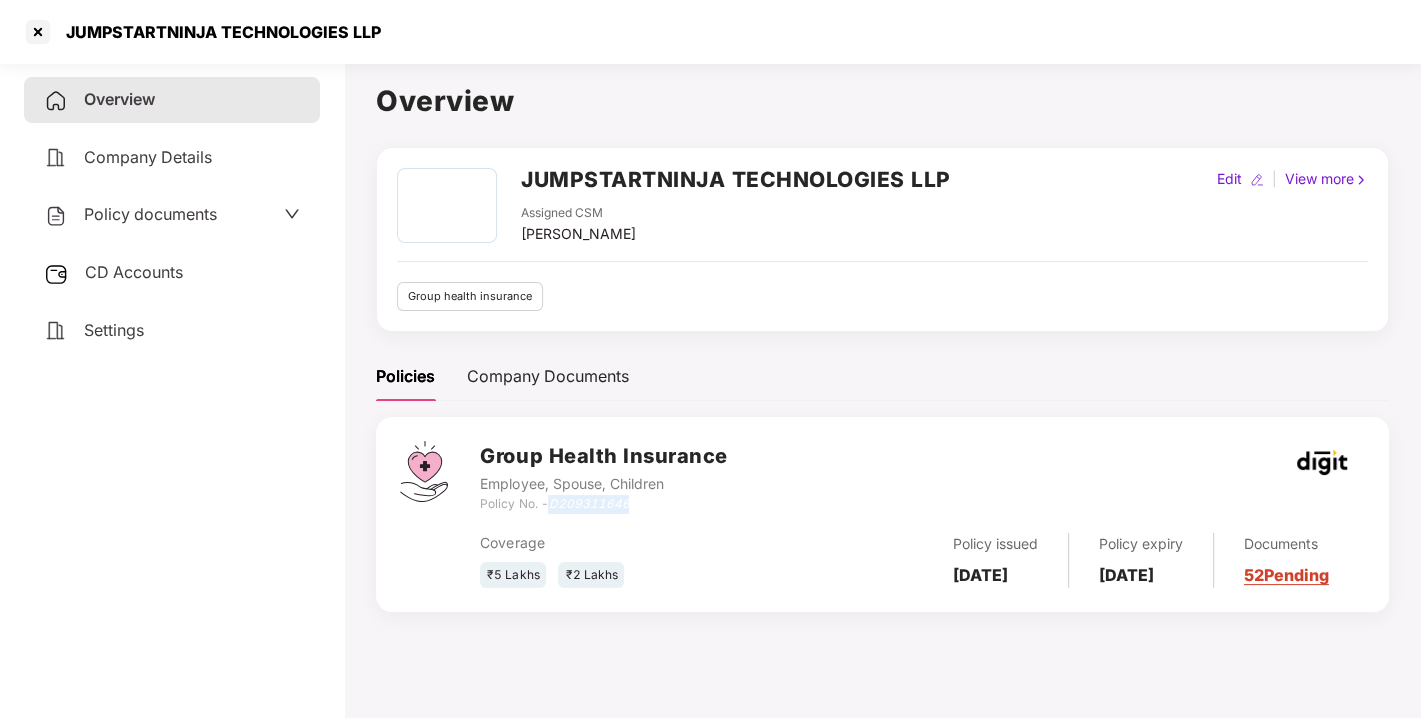 copy on "D209311646" 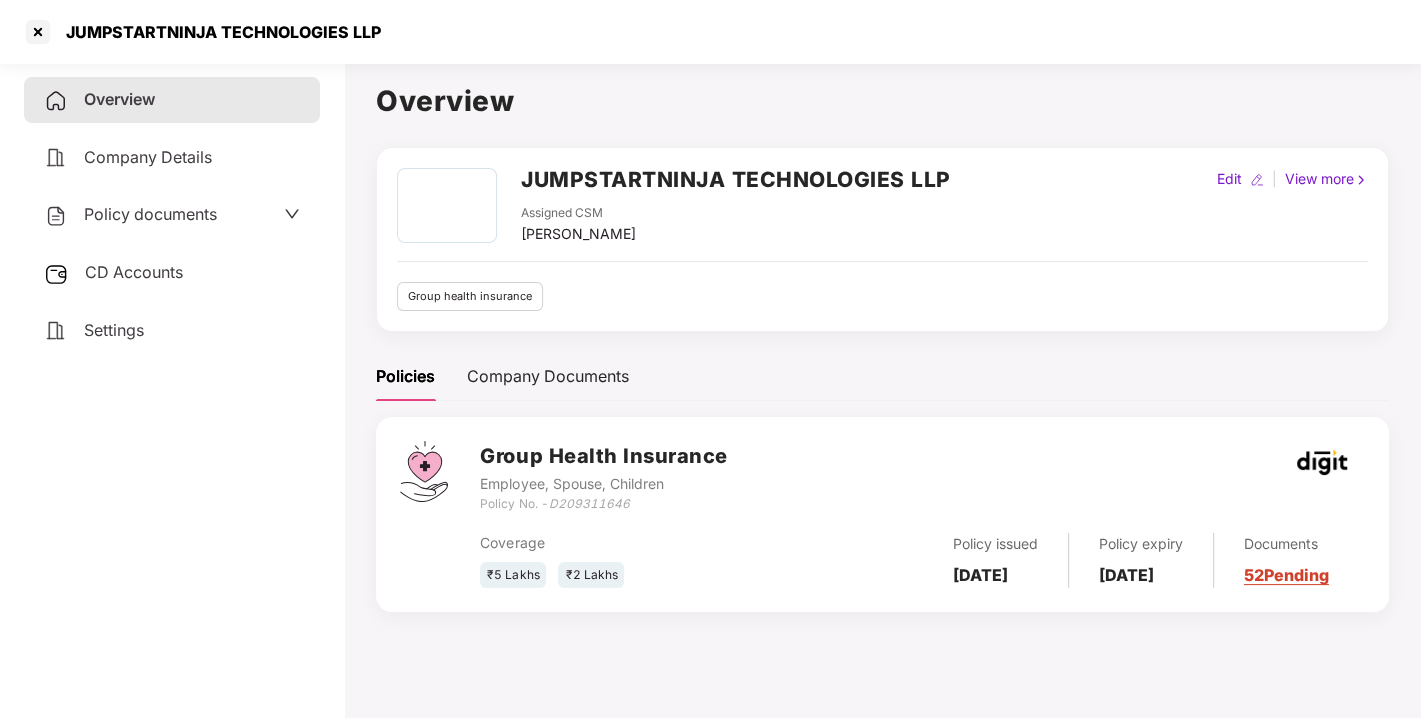 click on "Policy documents" at bounding box center [150, 214] 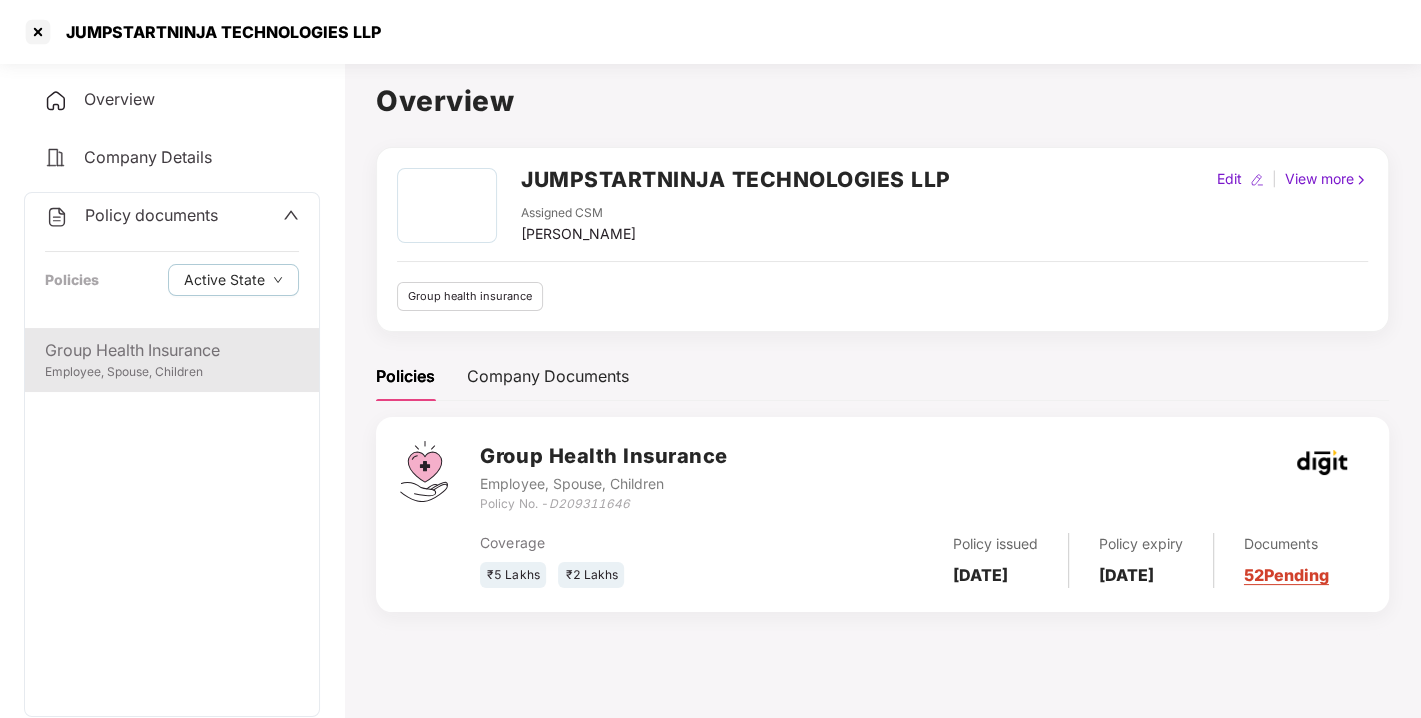 click on "Group Health Insurance" at bounding box center (172, 350) 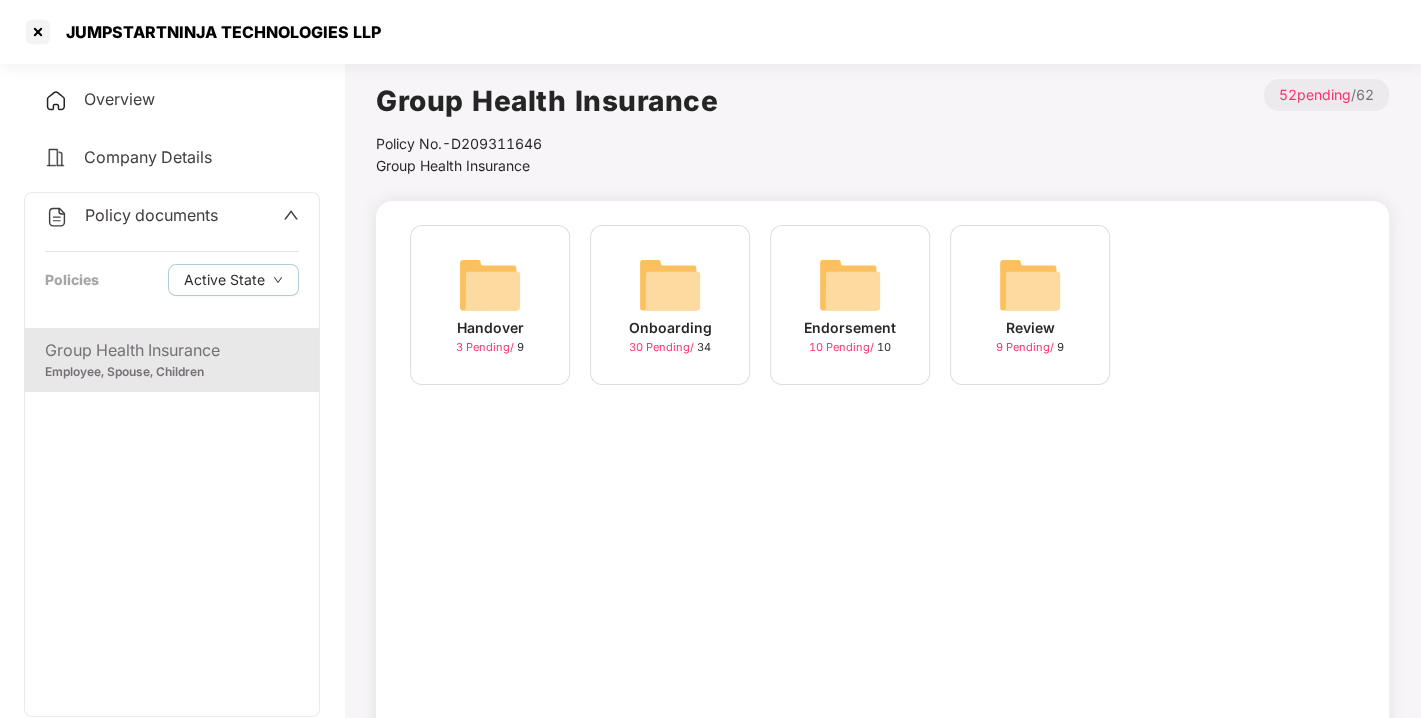 click at bounding box center [670, 285] 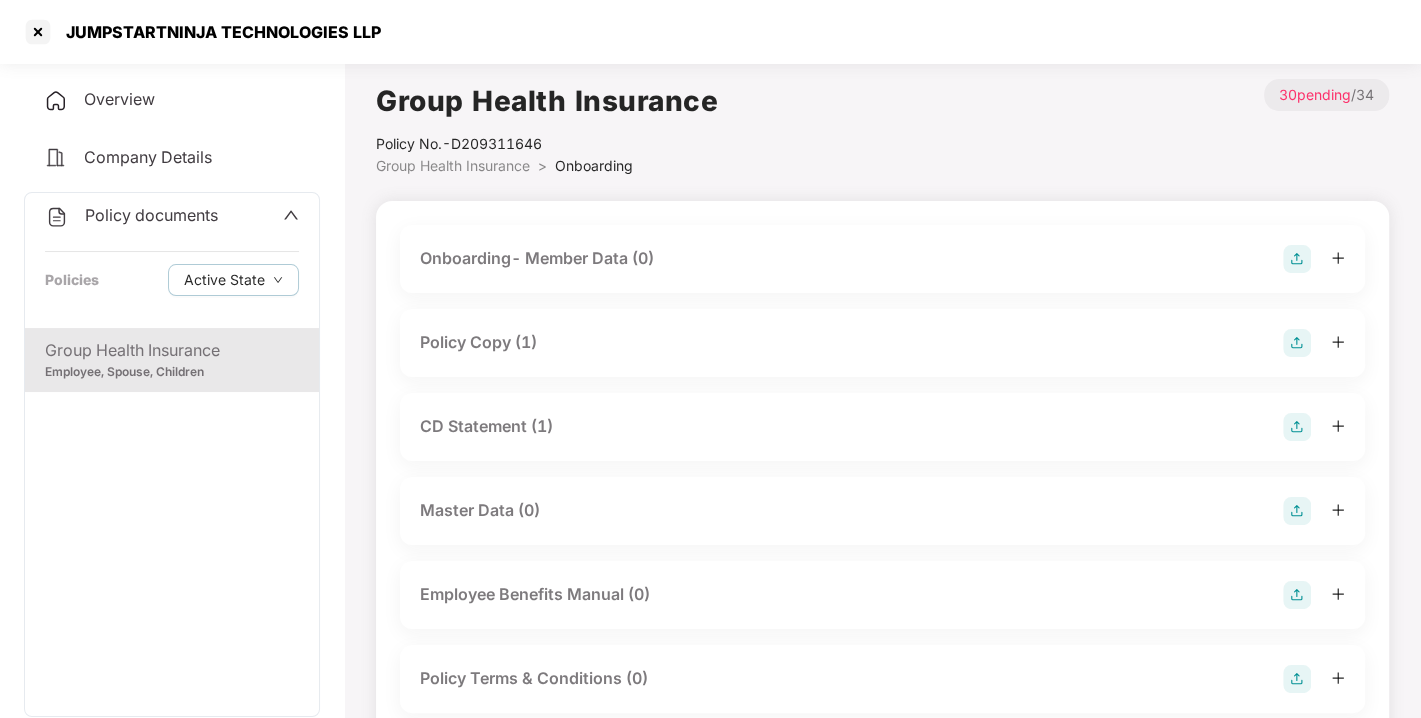 click on "Policy Copy (1)" at bounding box center (478, 342) 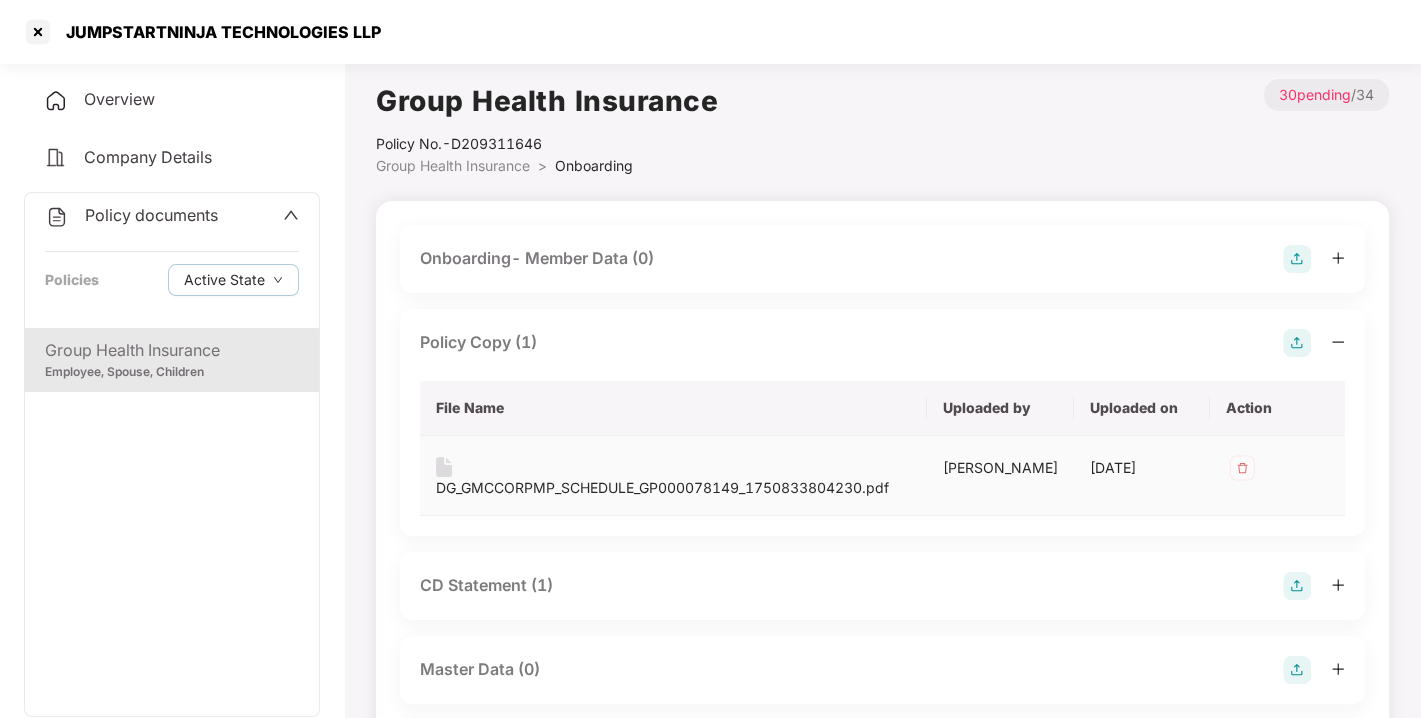 click on "DG_GMCCORPMP_SCHEDULE_GP000078149_1750833804230.pdf" at bounding box center (662, 488) 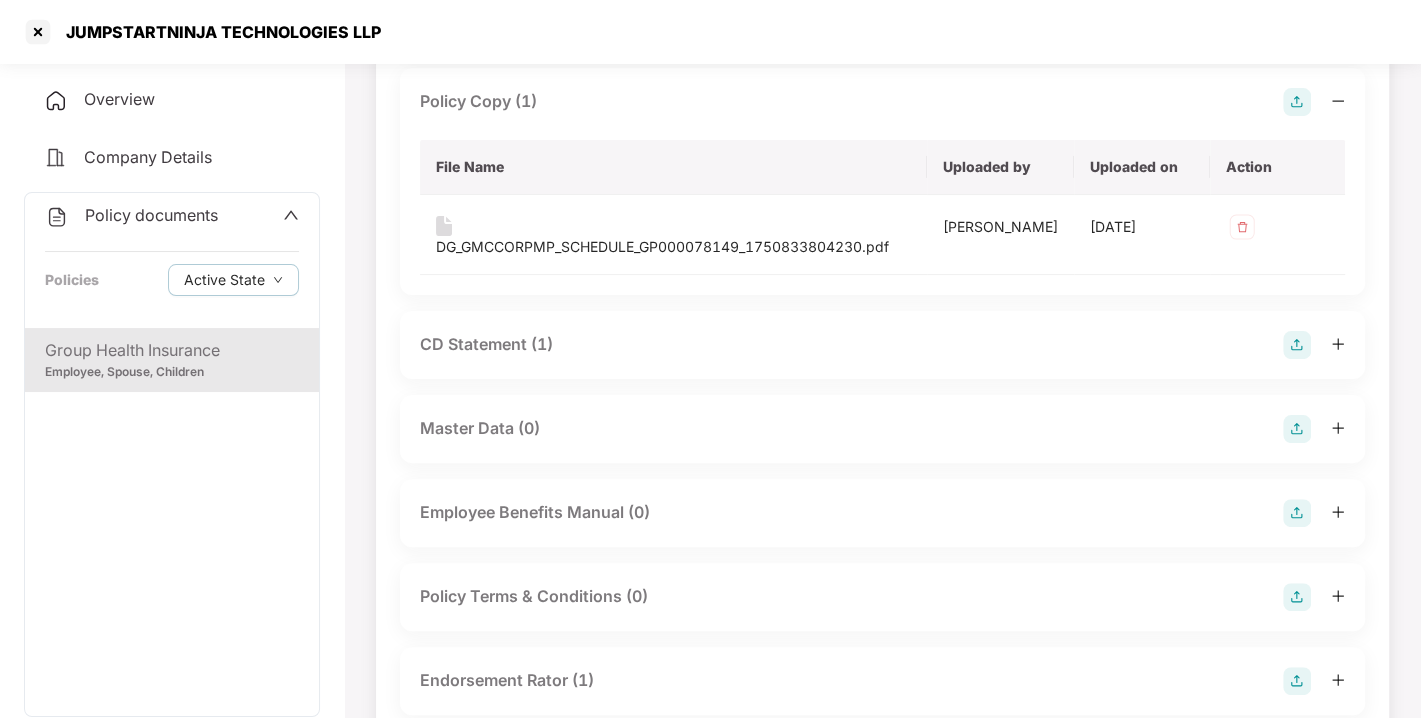 scroll, scrollTop: 244, scrollLeft: 0, axis: vertical 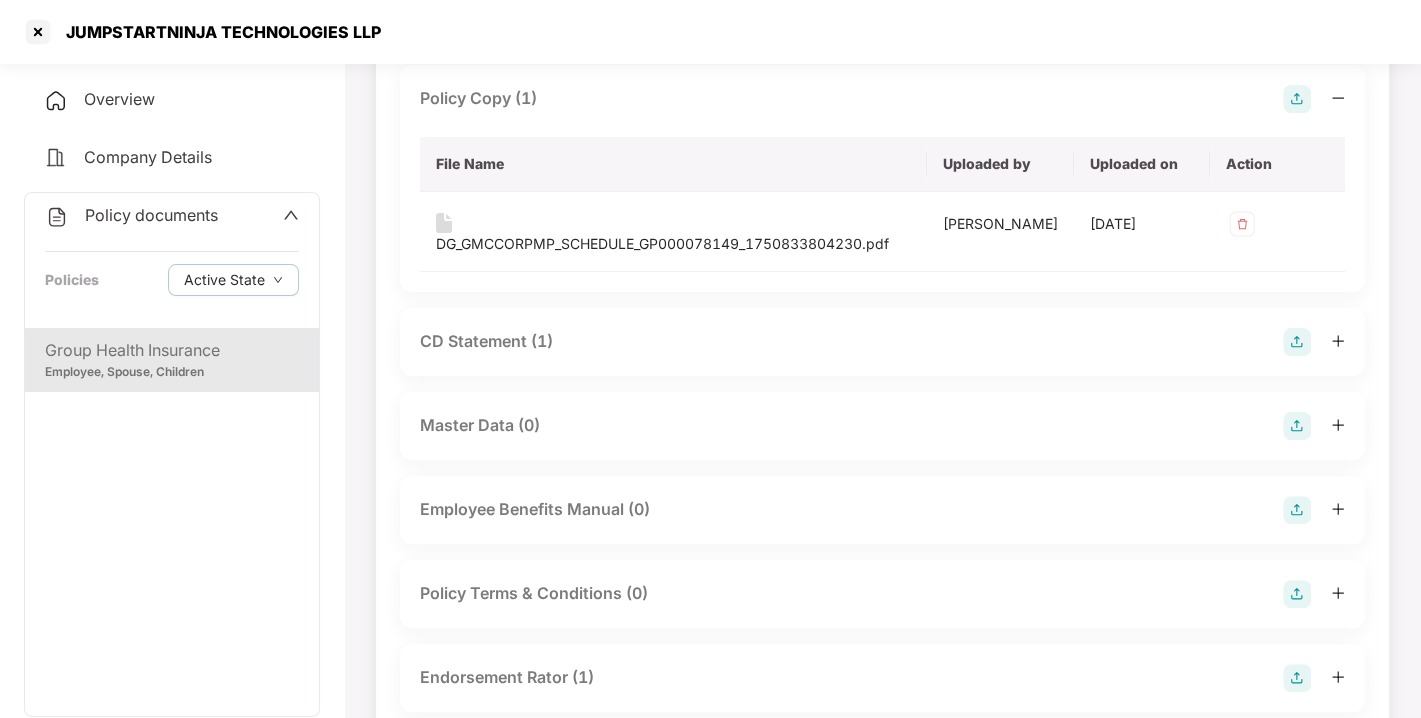 click on "CD Statement (1)" at bounding box center (486, 341) 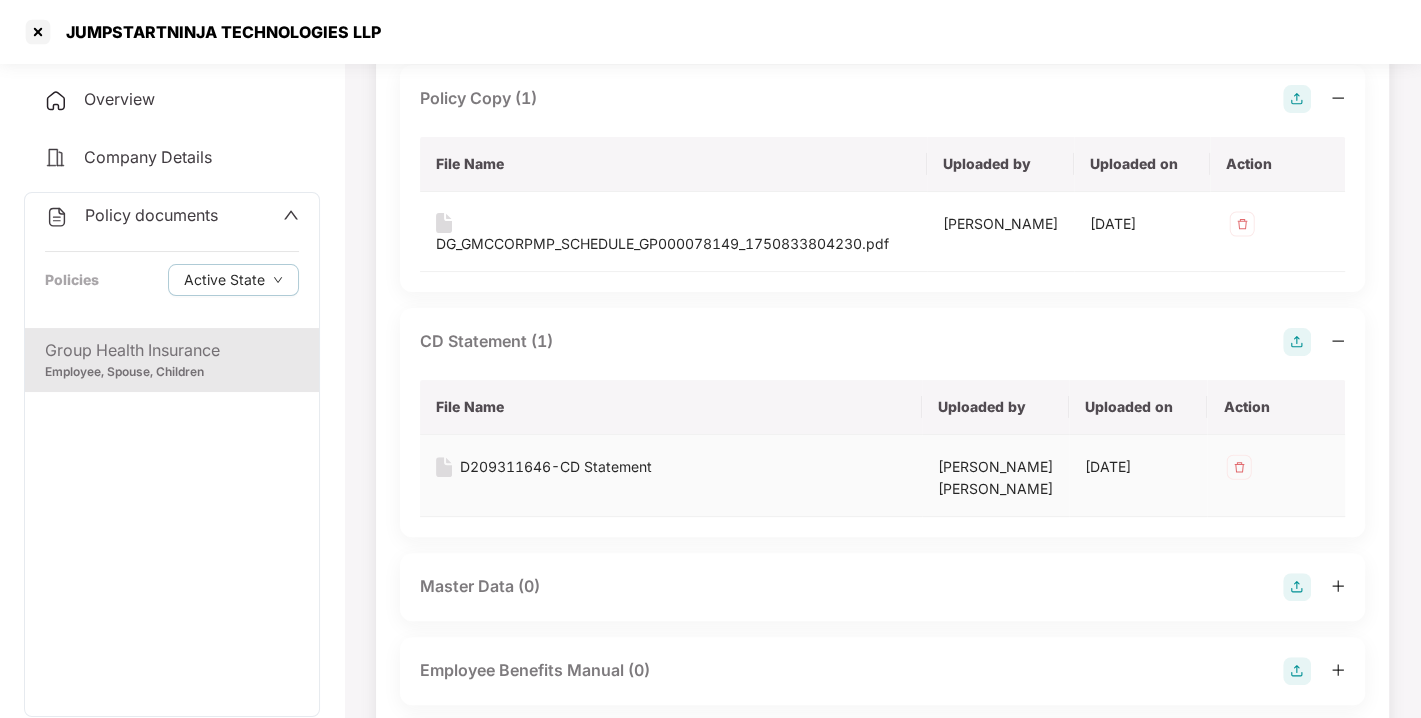 click on "D209311646-CD Statement" at bounding box center [556, 467] 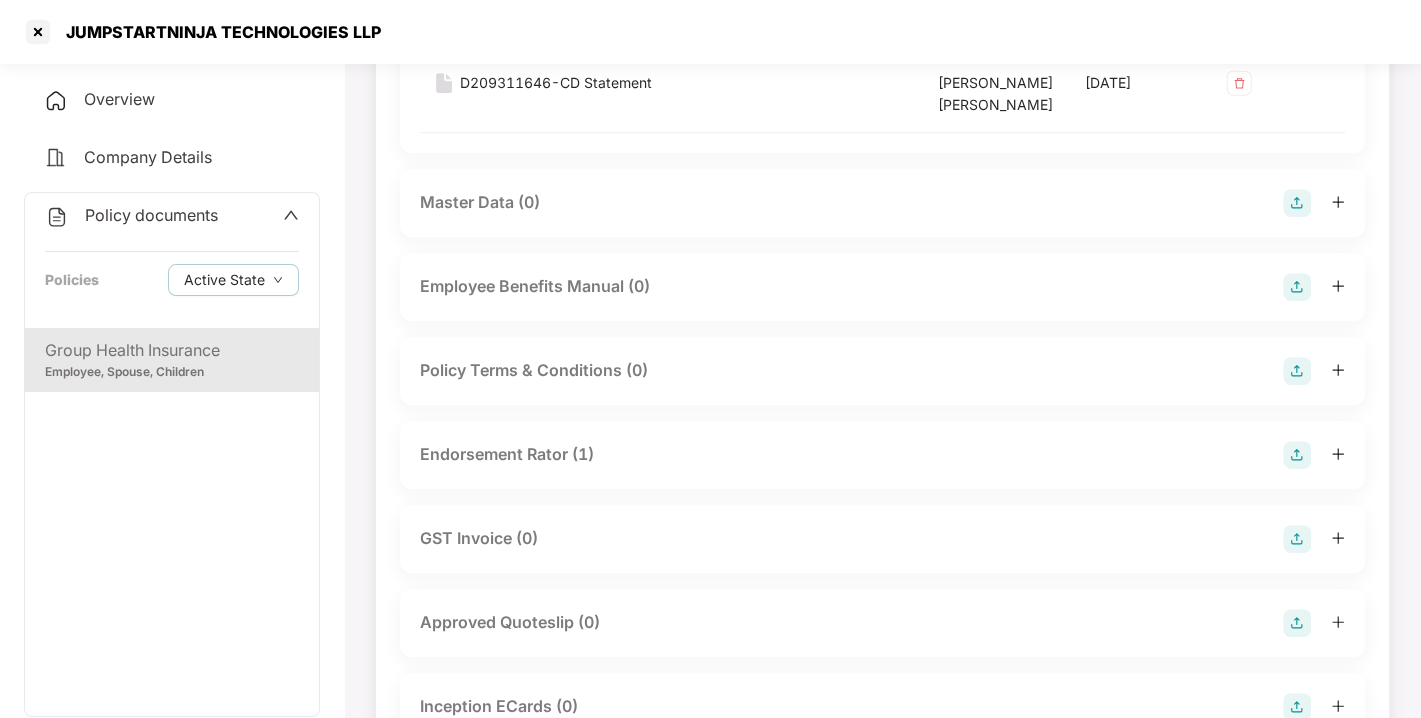 scroll, scrollTop: 635, scrollLeft: 0, axis: vertical 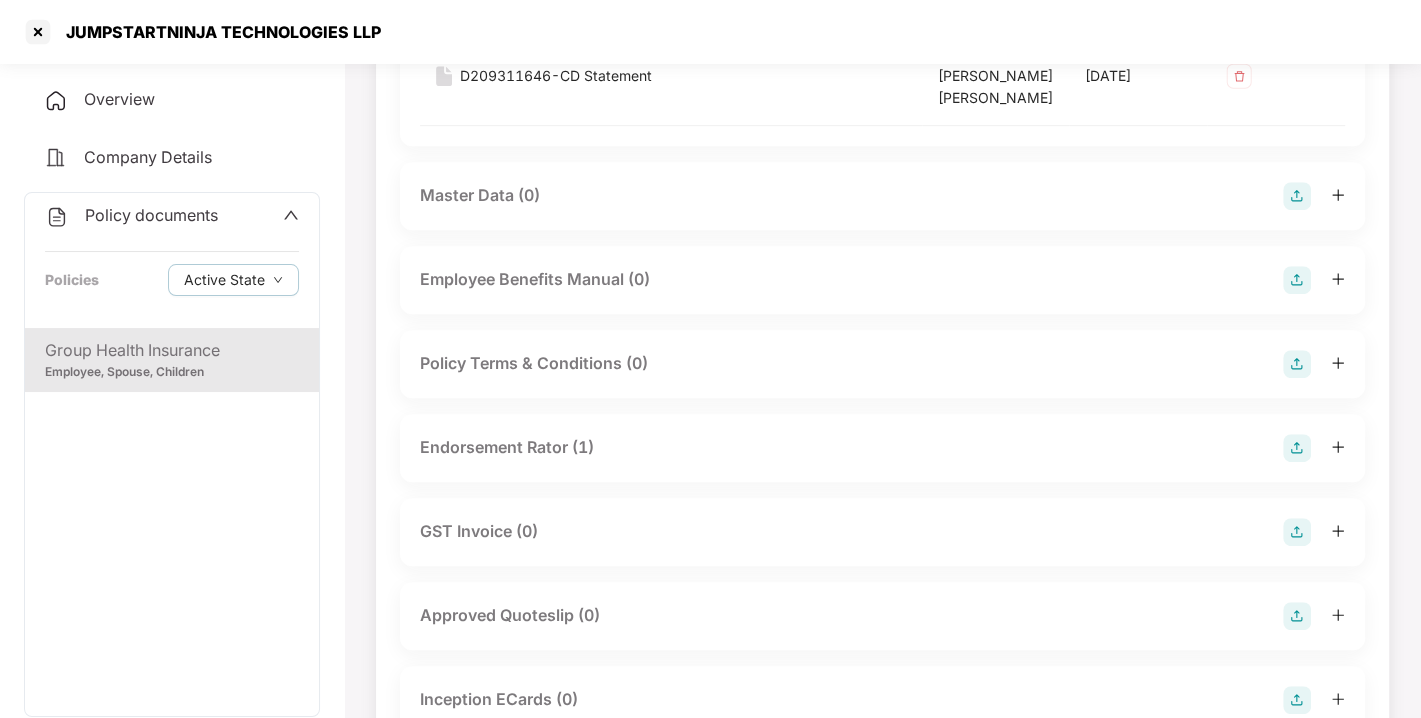 click on "Endorsement Rator (1)" at bounding box center (507, 447) 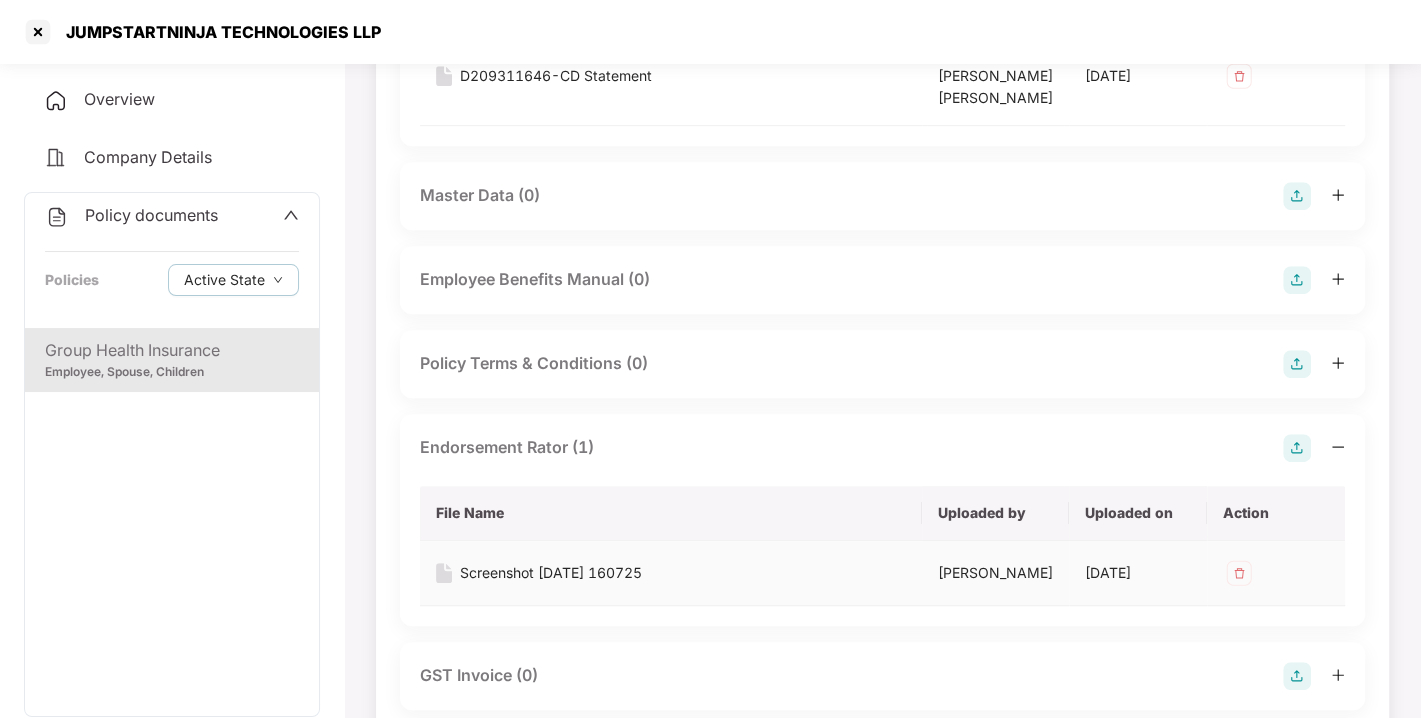 click on "Screenshot [DATE] 160725" at bounding box center (551, 573) 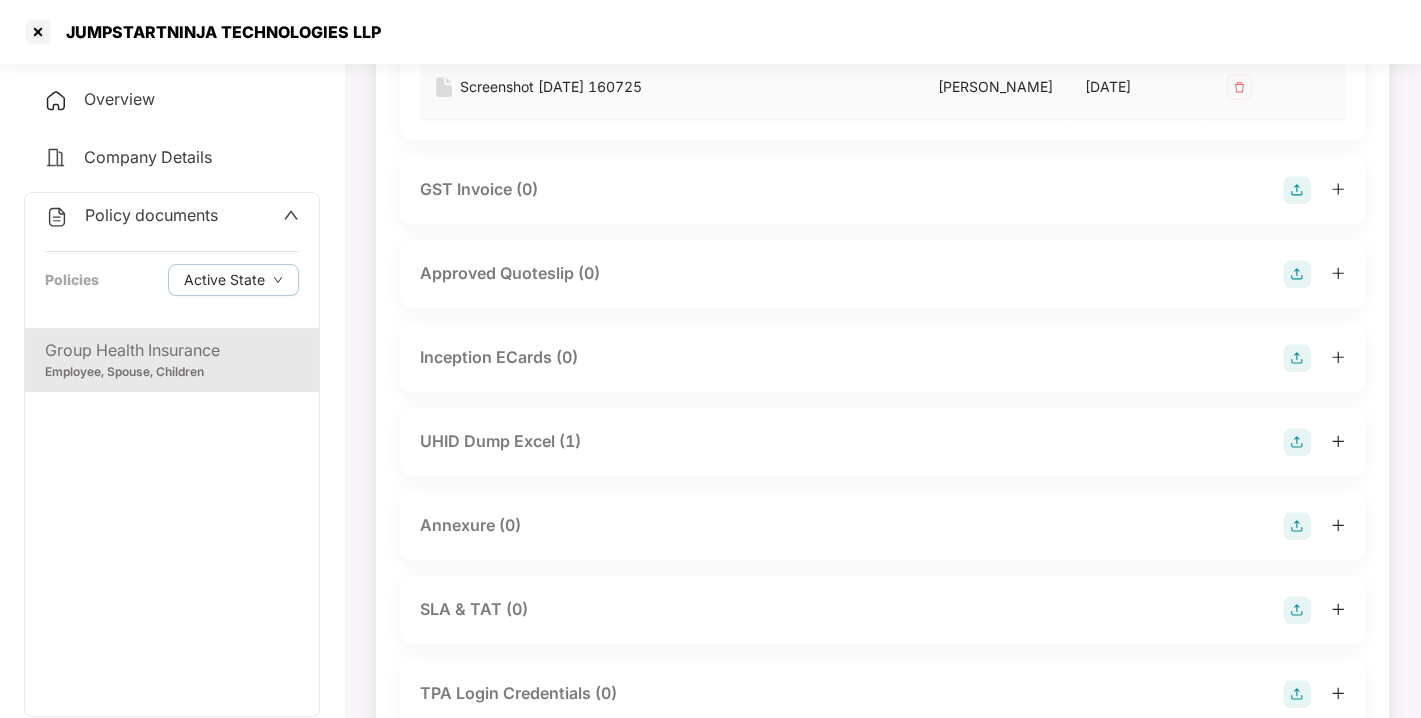 scroll, scrollTop: 1124, scrollLeft: 0, axis: vertical 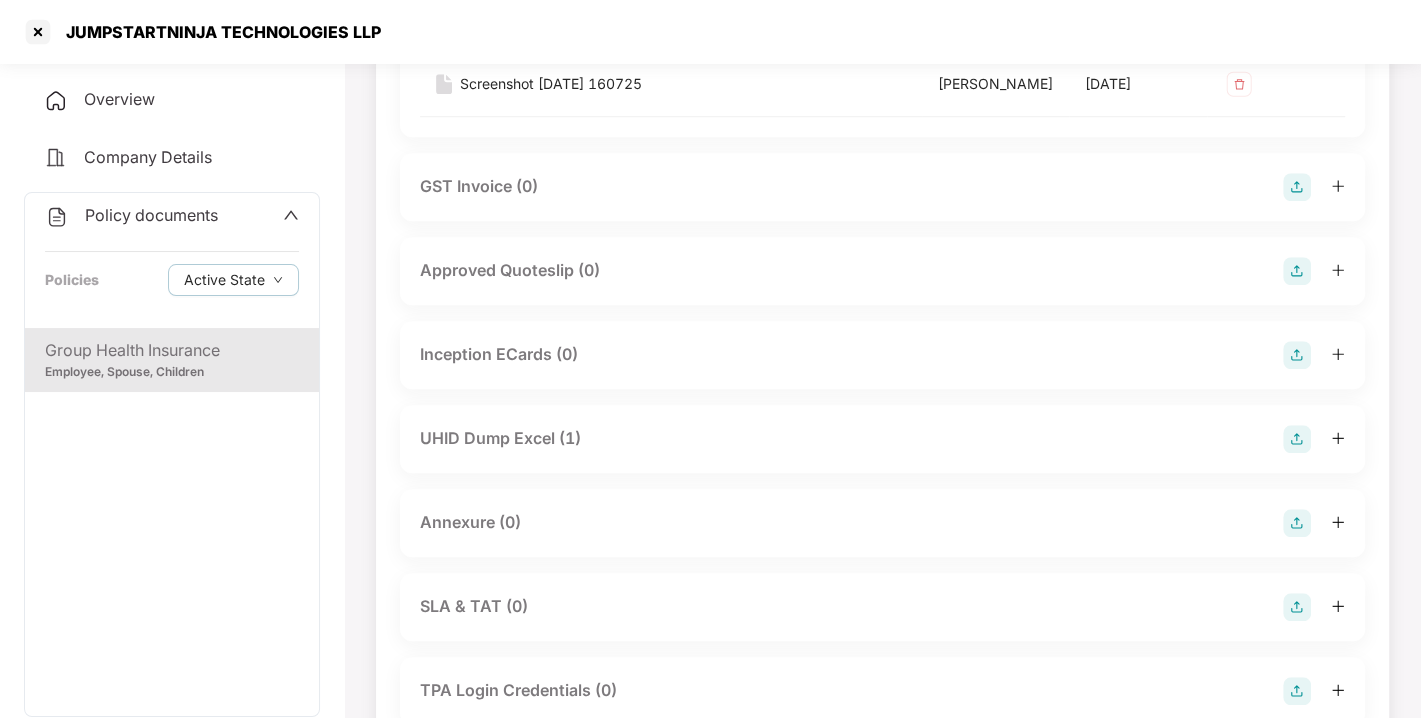 click on "UHID Dump Excel (1)" at bounding box center (500, 438) 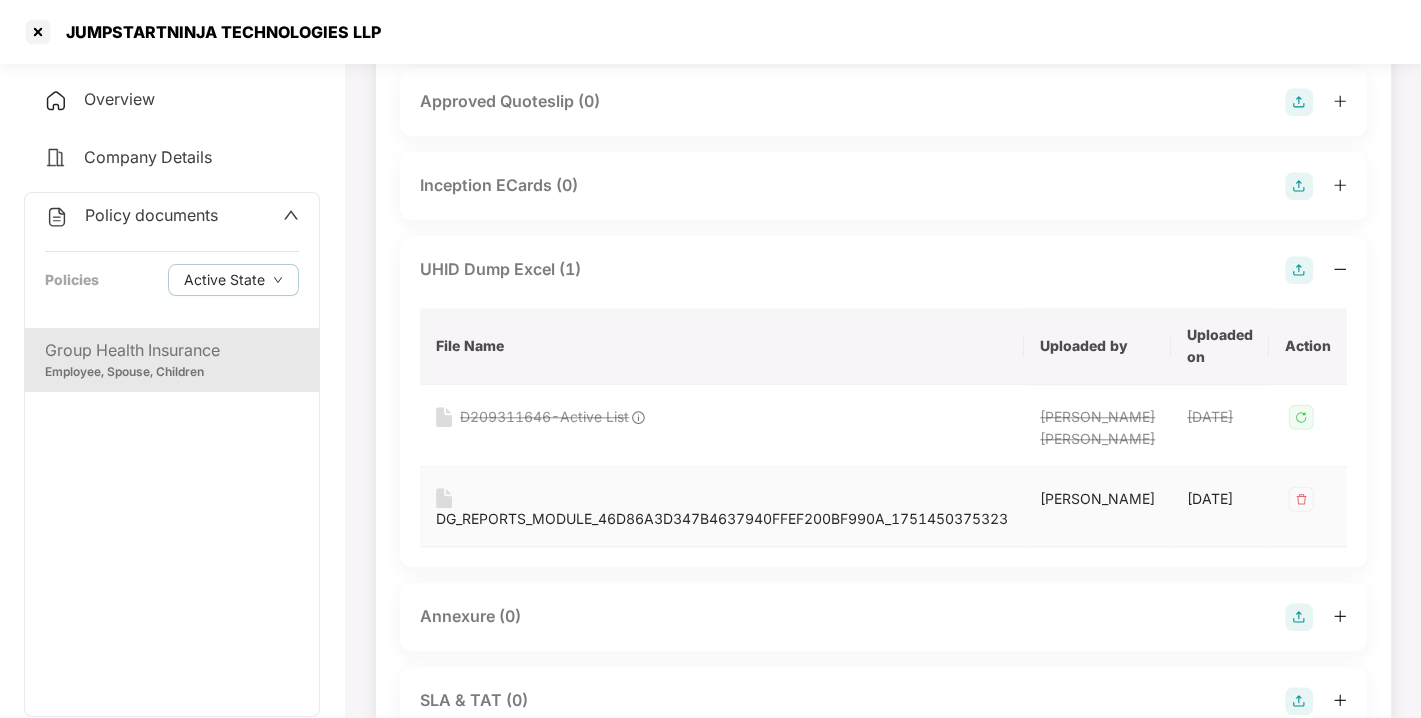 scroll, scrollTop: 1297, scrollLeft: 0, axis: vertical 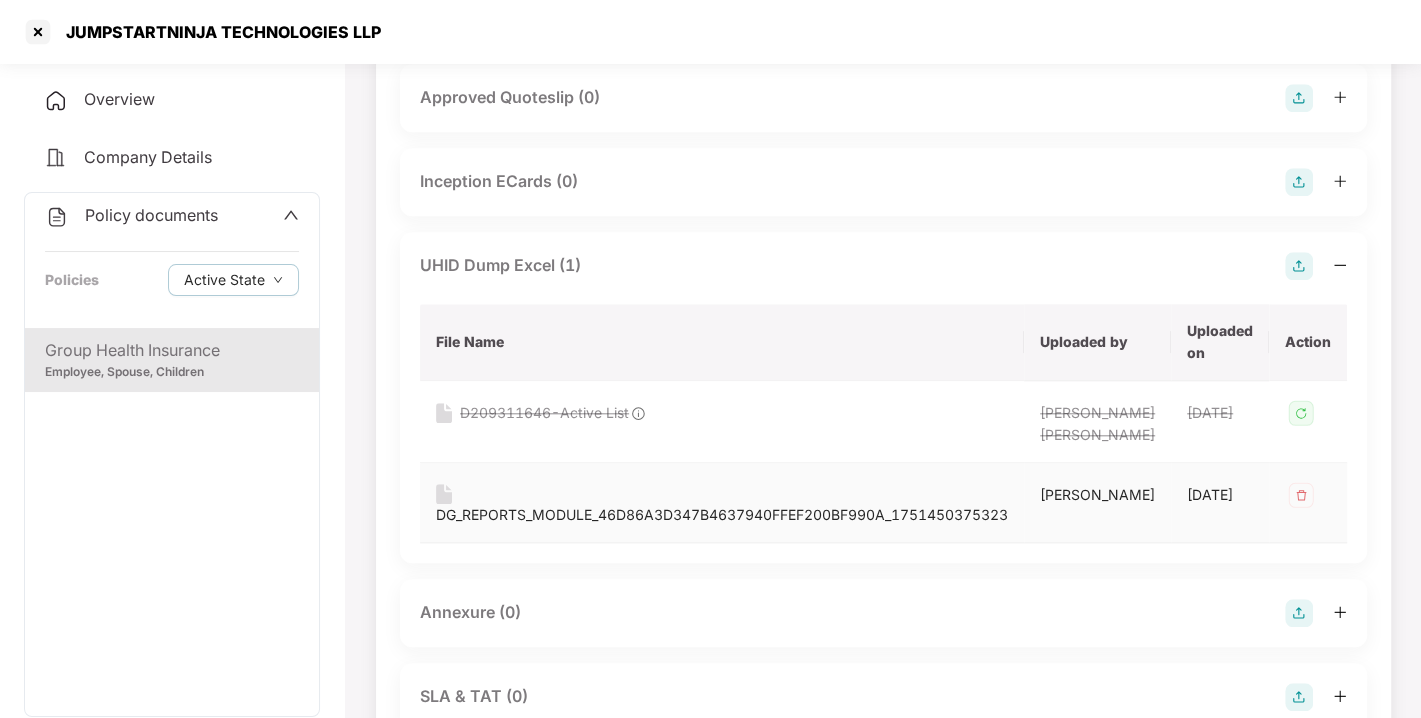click on "DG_REPORTS_MODULE_46D86A3D347B4637940FFEF200BF990A_1751450375323" at bounding box center (722, 515) 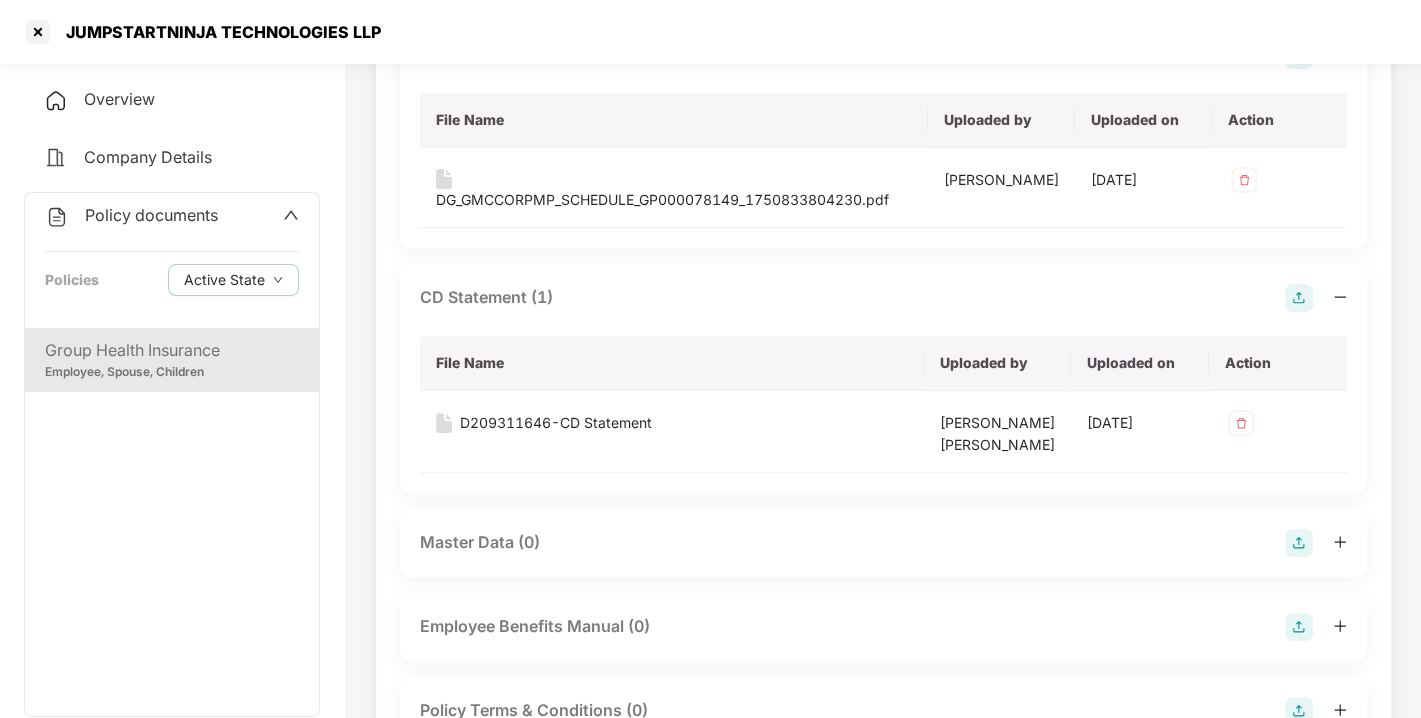 scroll, scrollTop: 0, scrollLeft: 0, axis: both 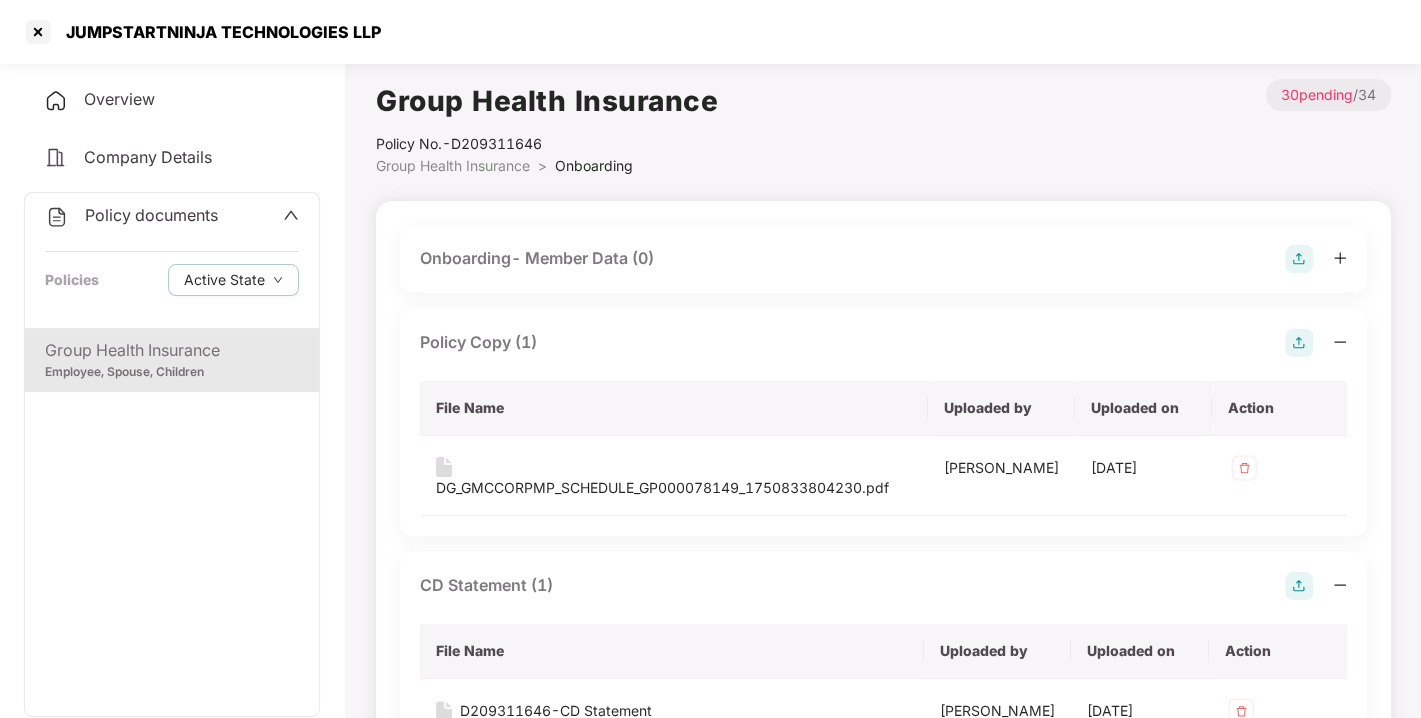 click on "Policy documents" at bounding box center (151, 215) 